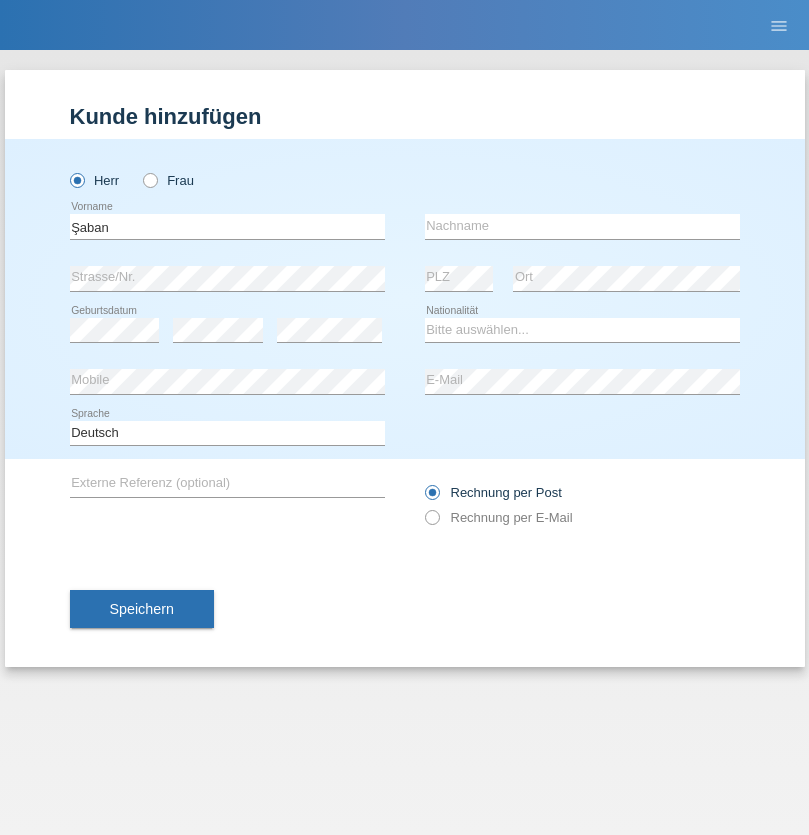 scroll, scrollTop: 0, scrollLeft: 0, axis: both 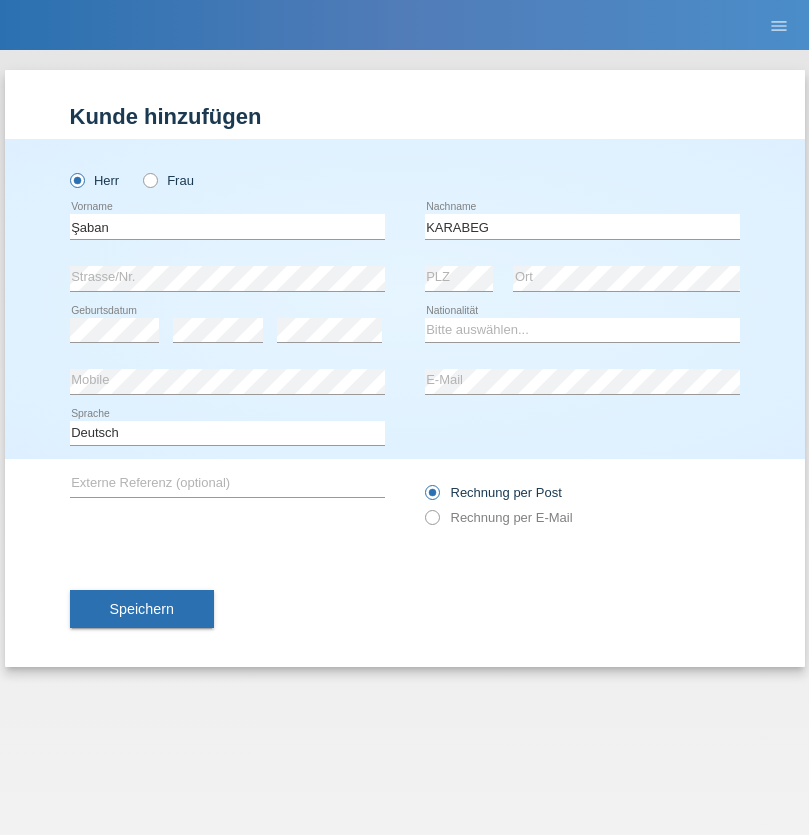 type on "KARABEG" 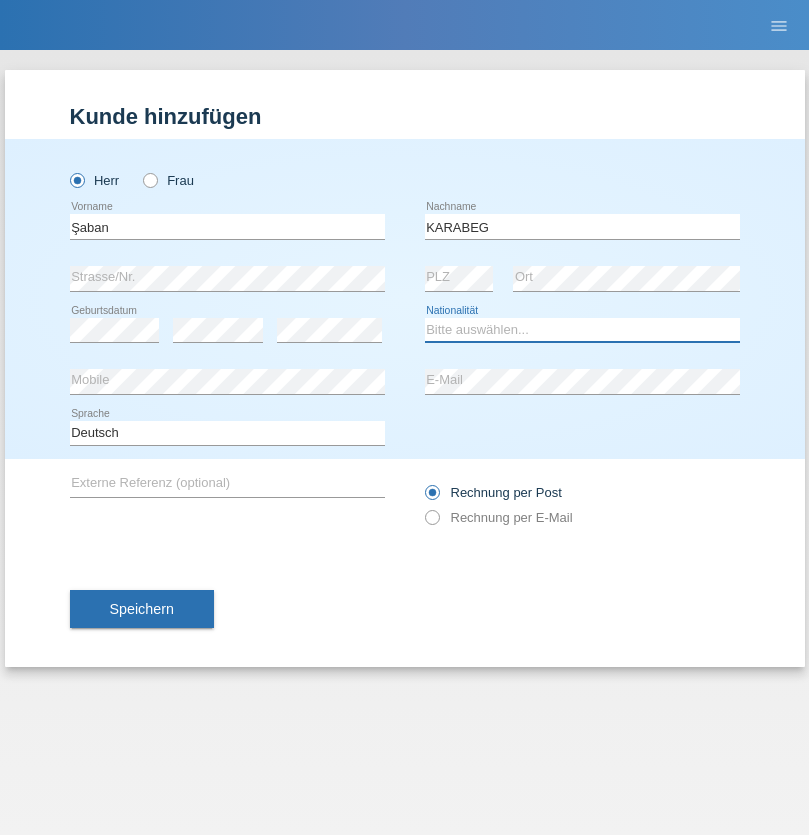 select on "TR" 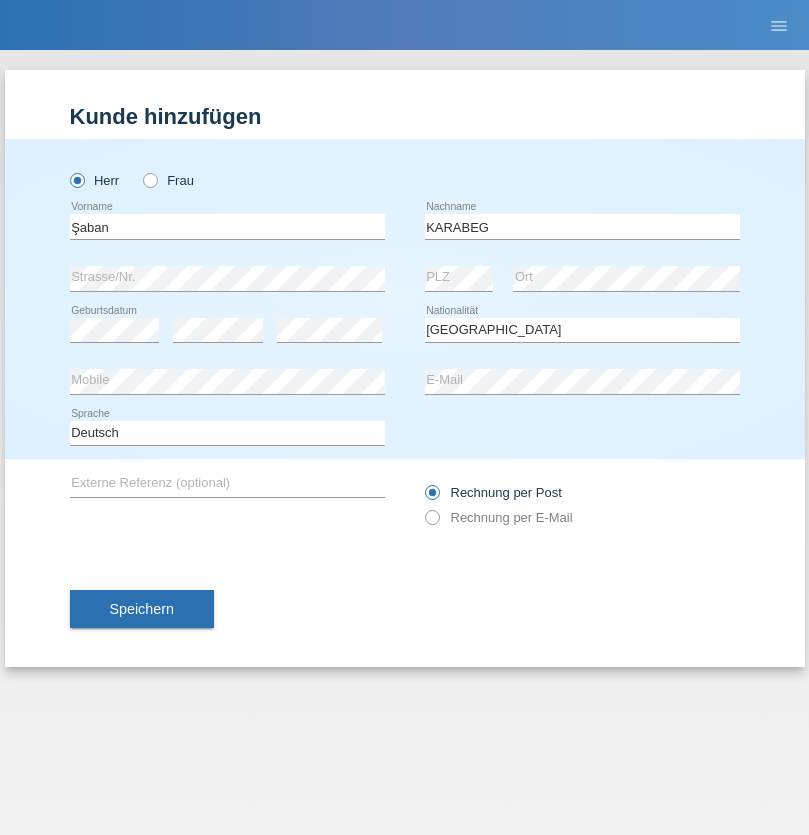 select on "C" 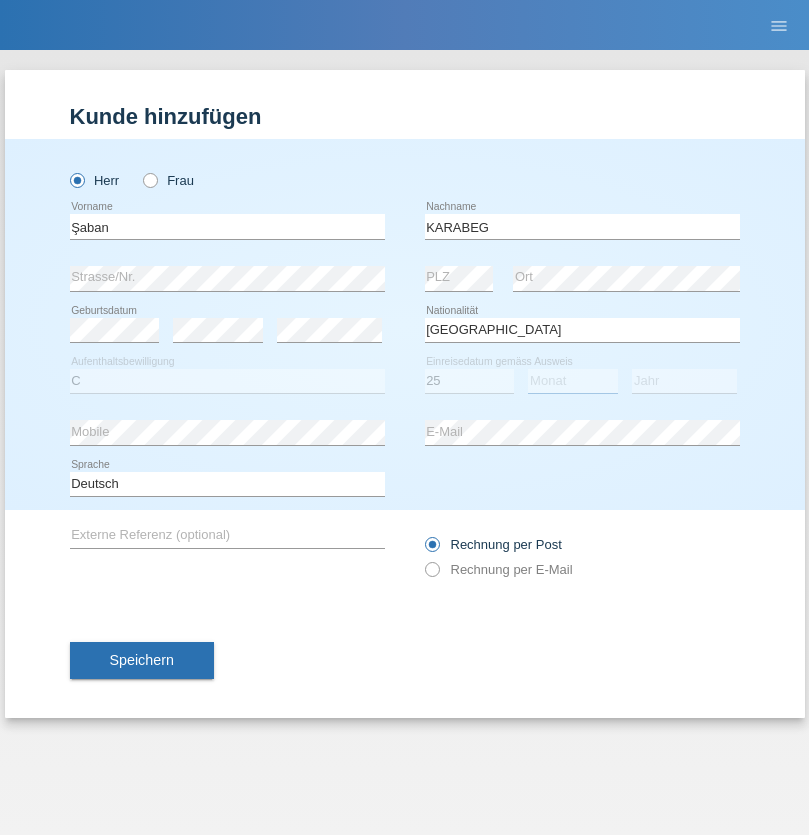 select on "09" 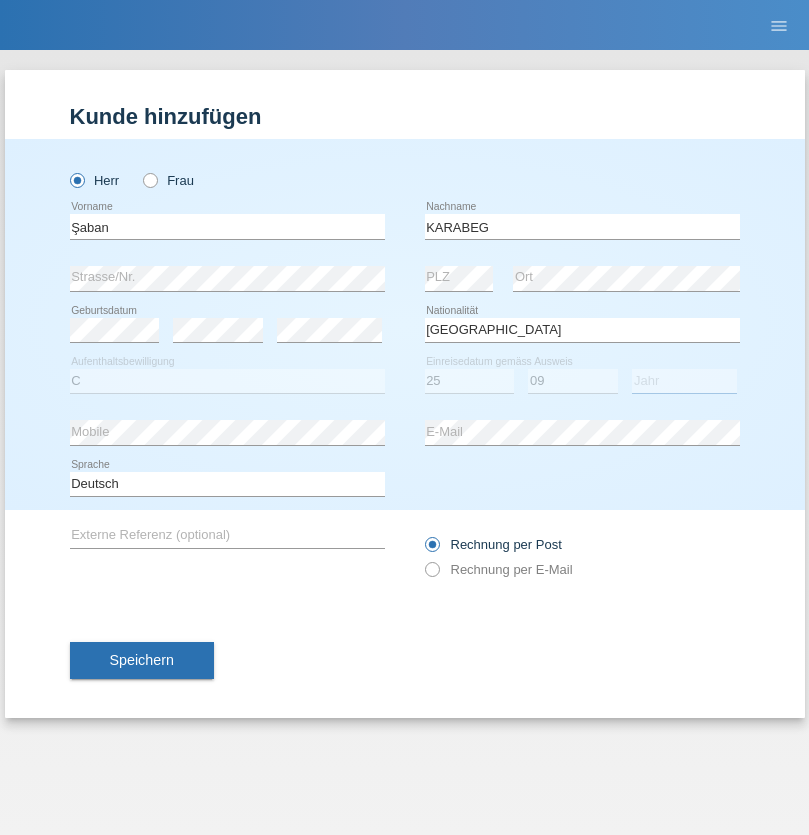 select on "2021" 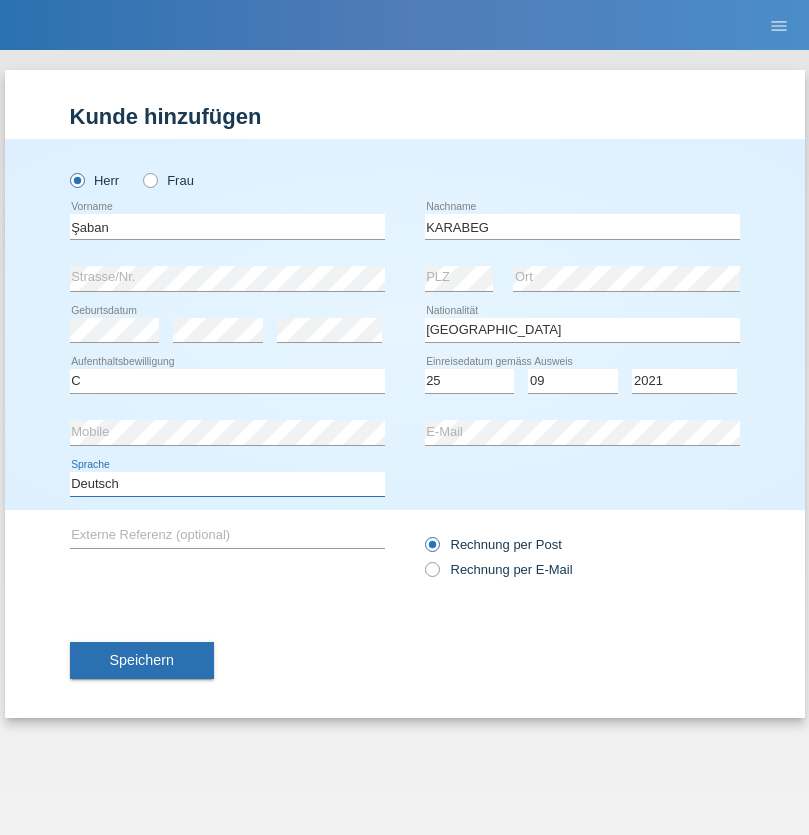select on "en" 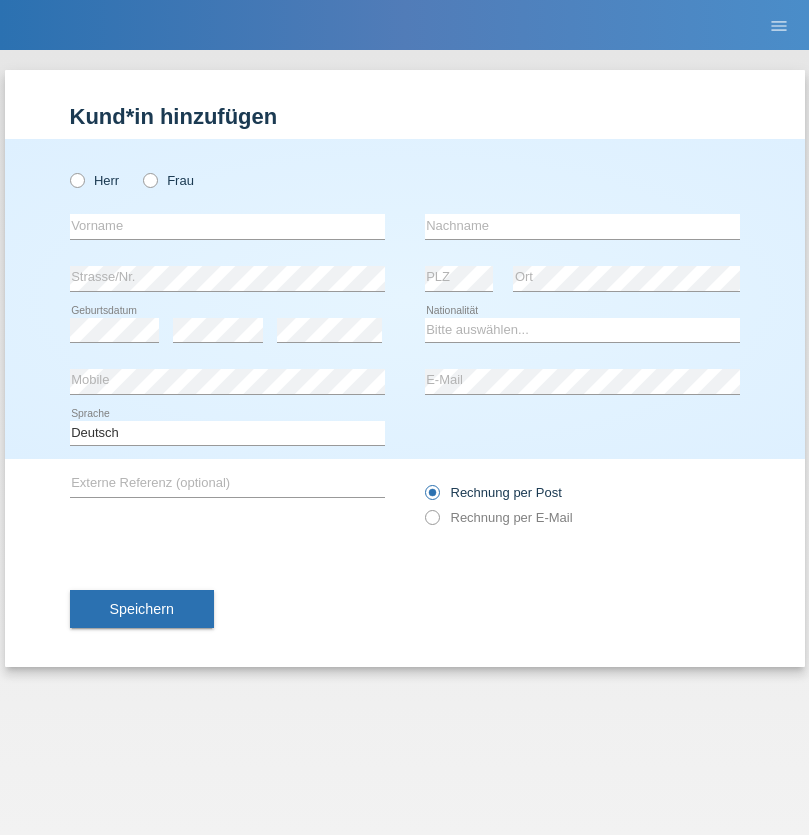 scroll, scrollTop: 0, scrollLeft: 0, axis: both 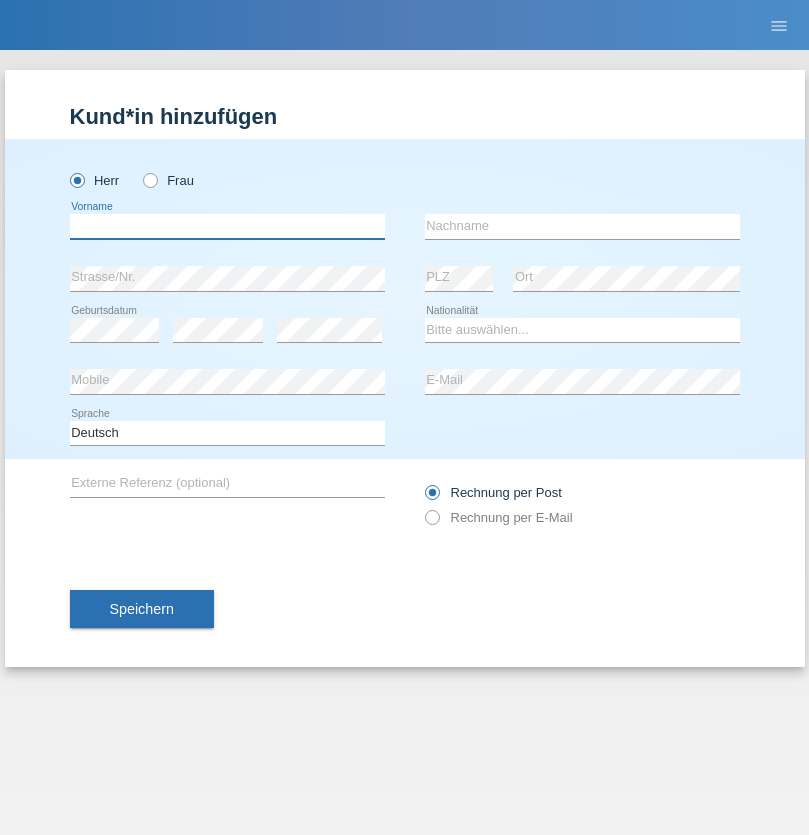 click at bounding box center (227, 226) 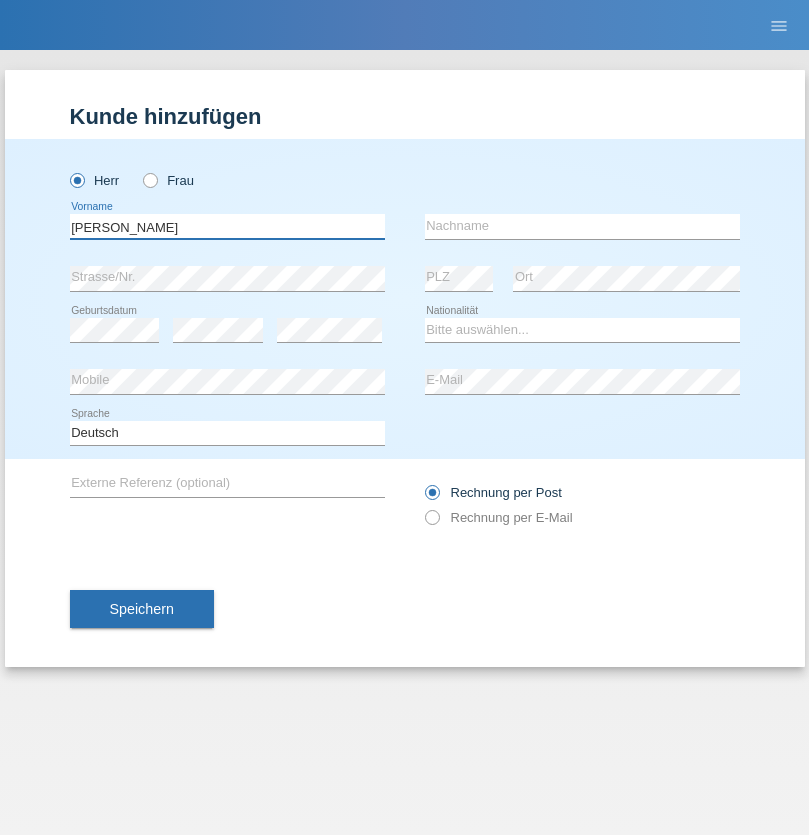 type on "Janior francisco" 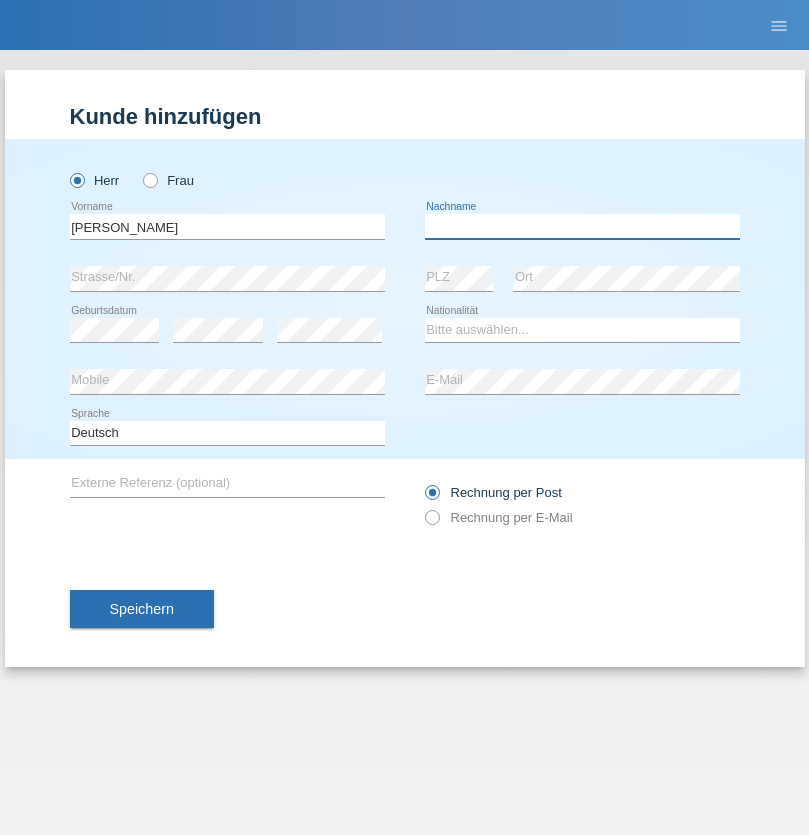 click at bounding box center [582, 226] 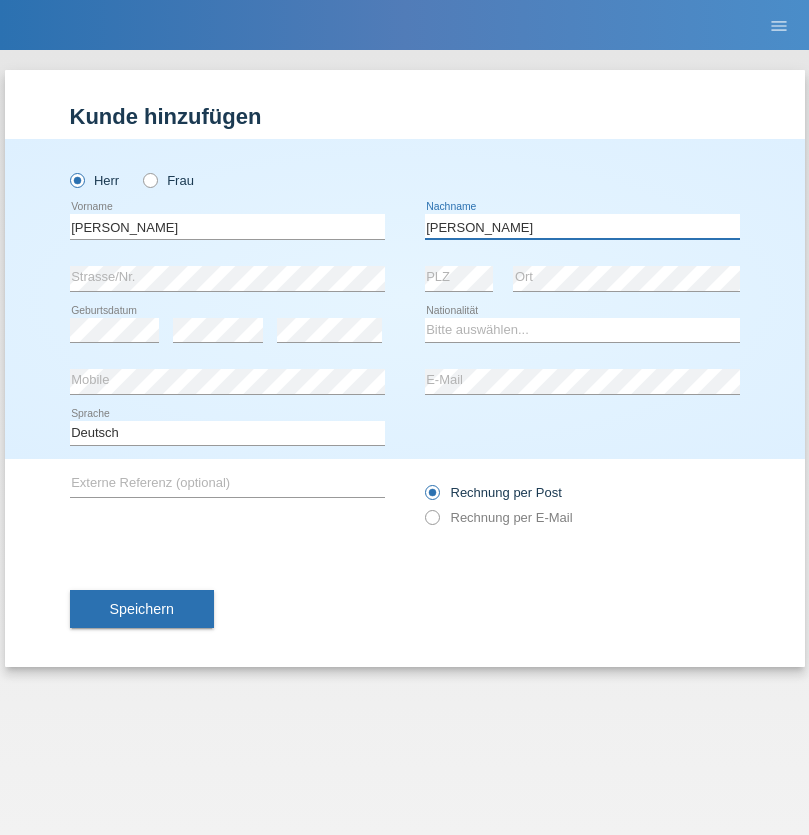 type on "Romero romero" 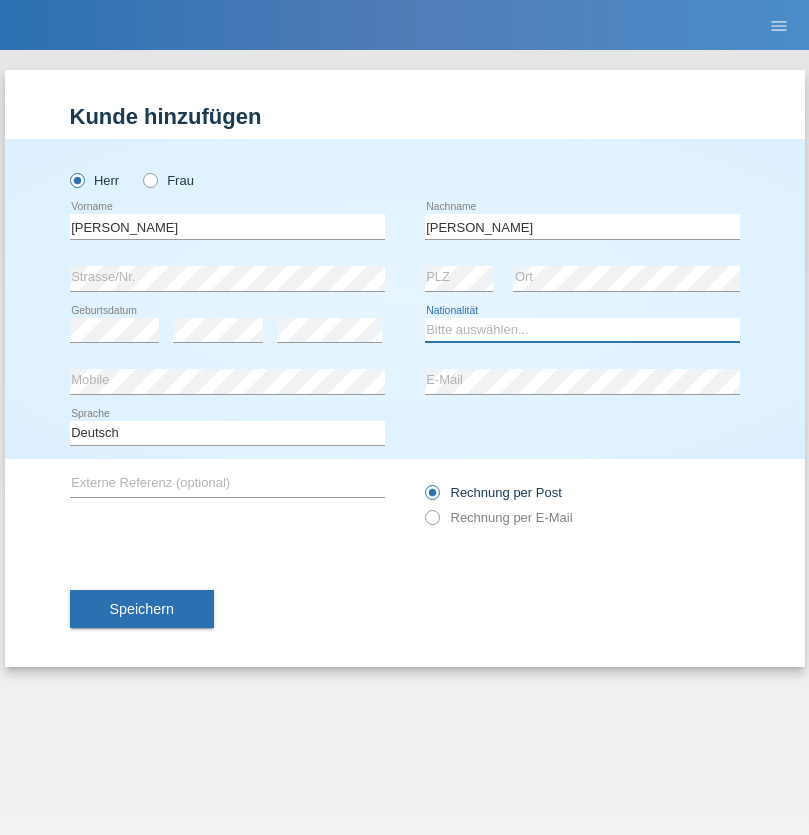 select on "AO" 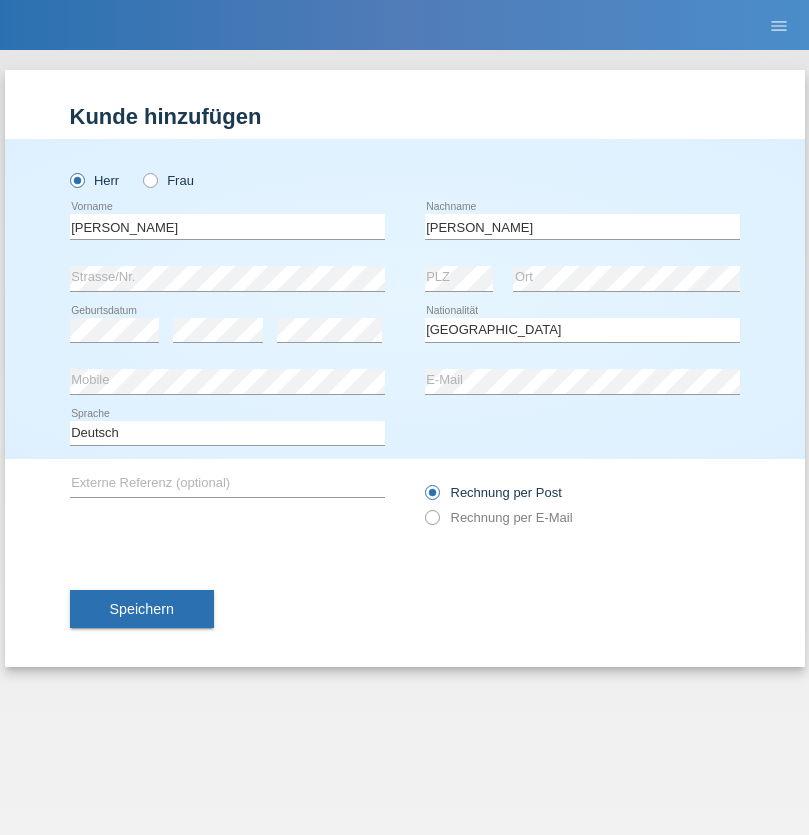 select on "C" 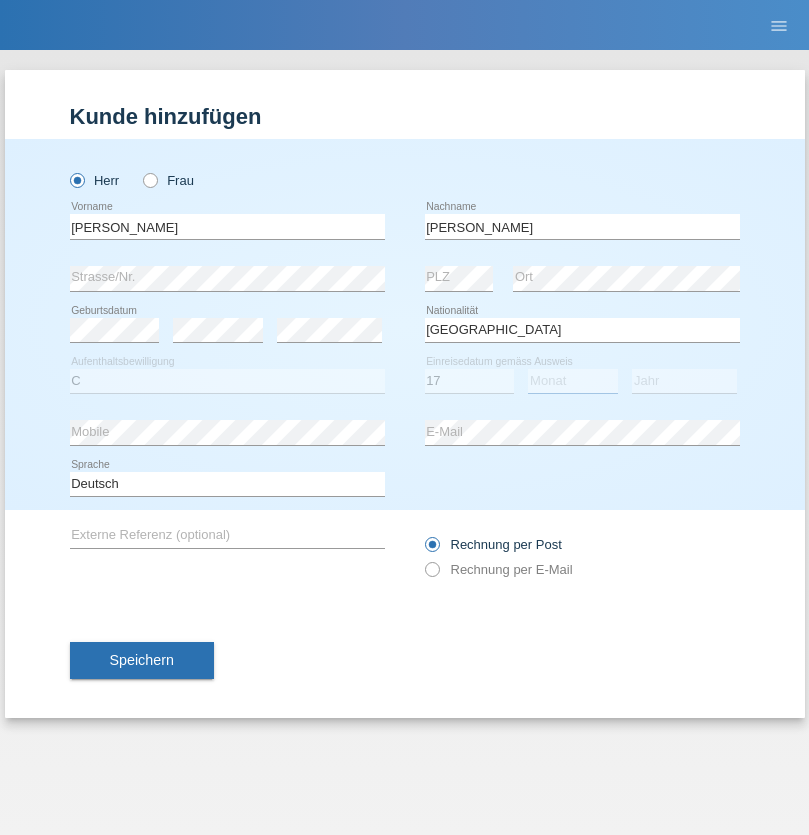 select on "10" 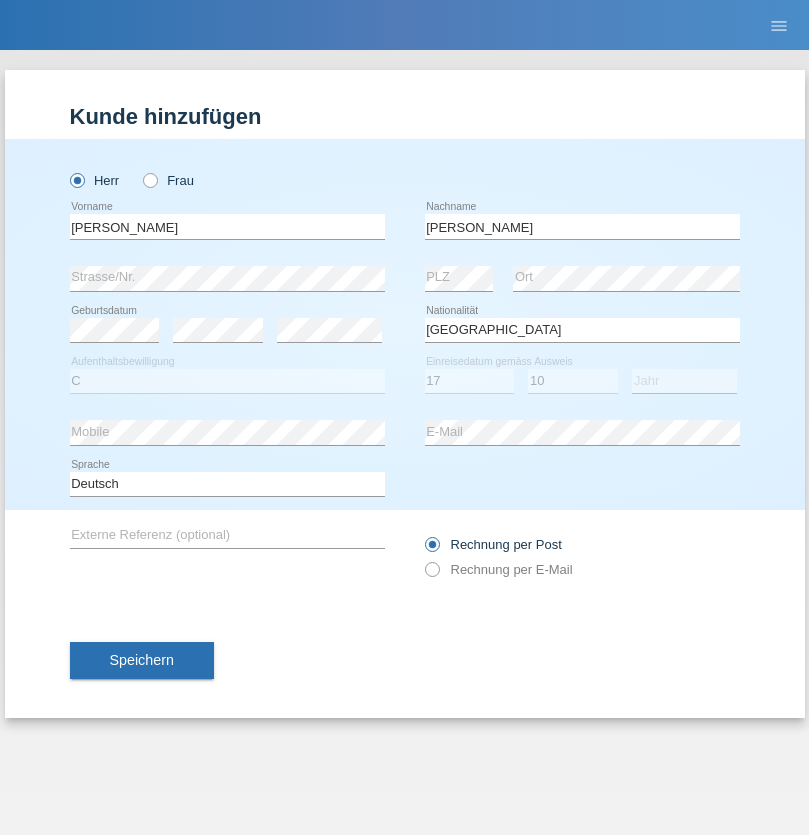 select on "2021" 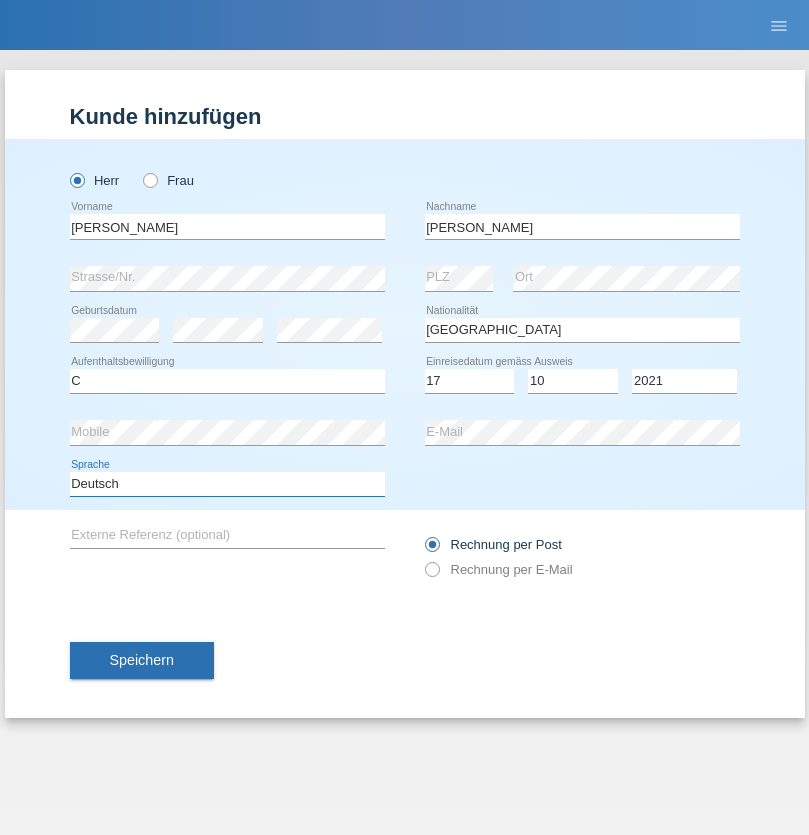 select on "en" 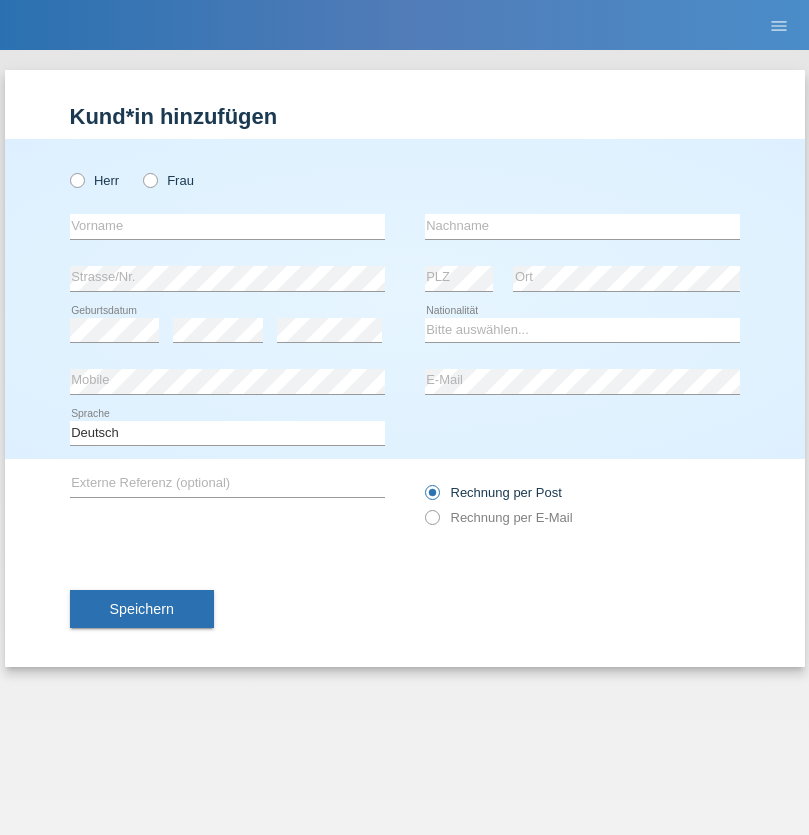 scroll, scrollTop: 0, scrollLeft: 0, axis: both 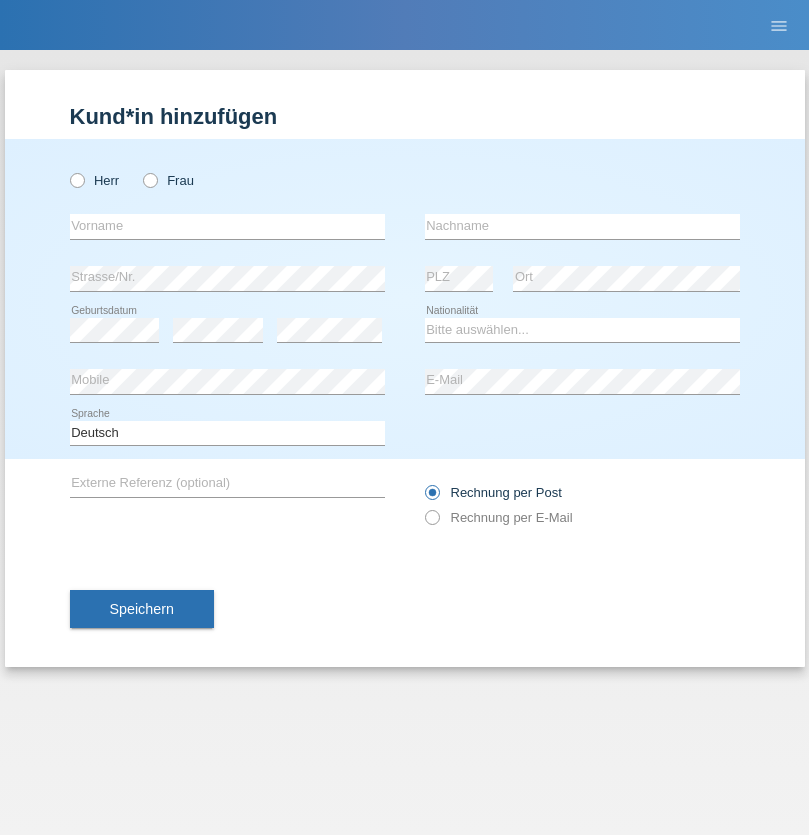 radio on "true" 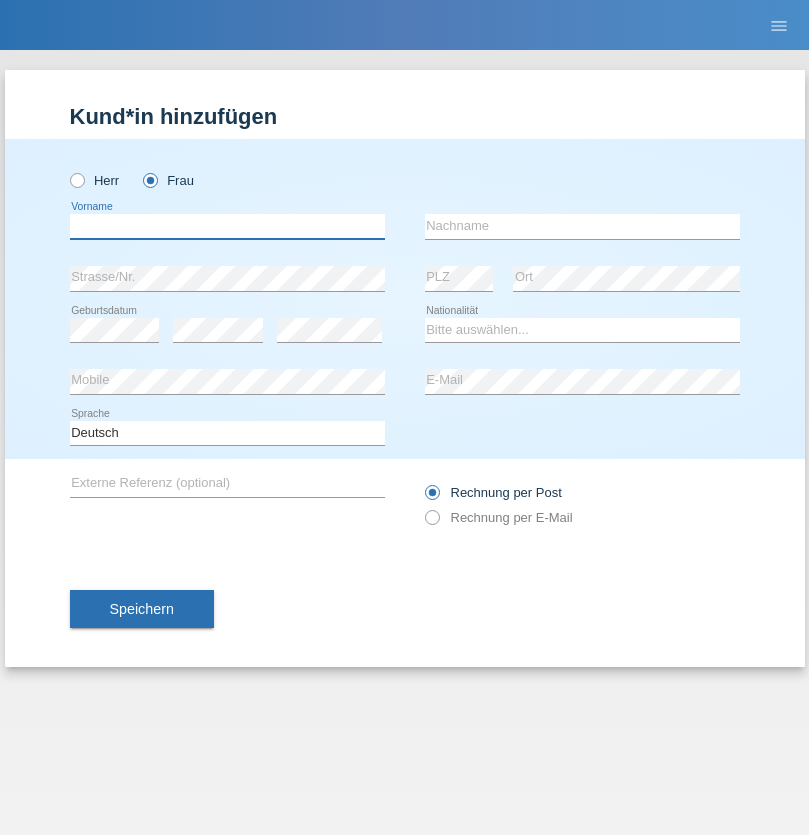 click at bounding box center [227, 226] 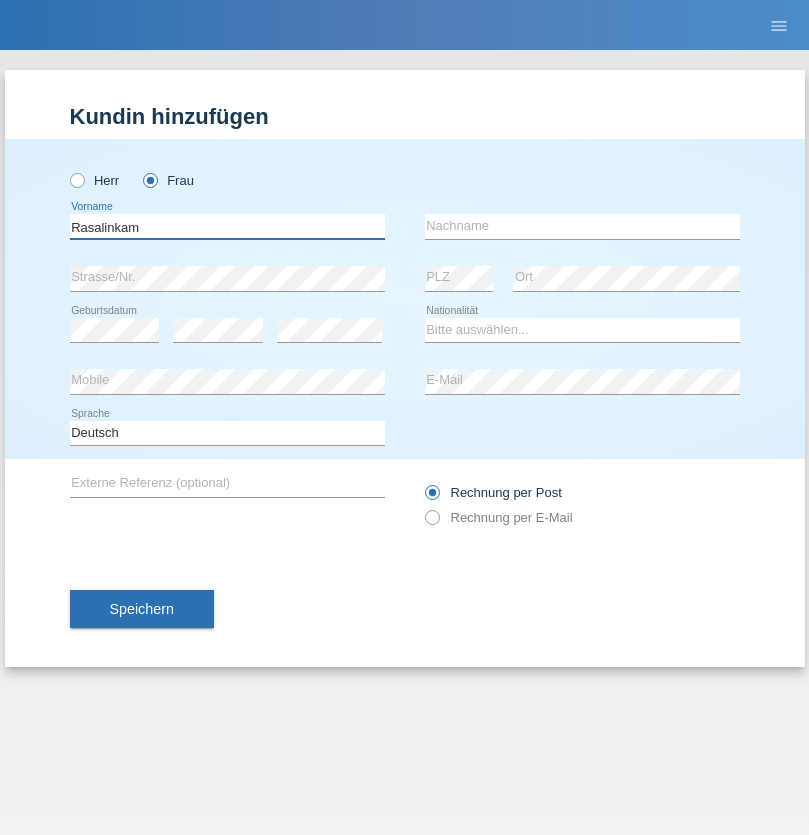 type on "Rasalinkam" 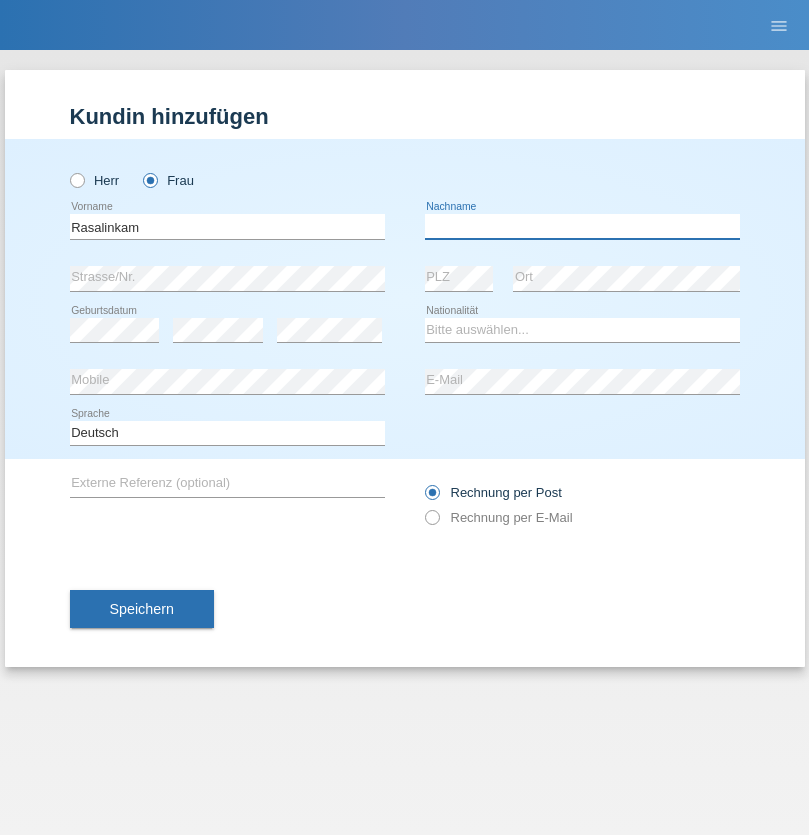 click at bounding box center (582, 226) 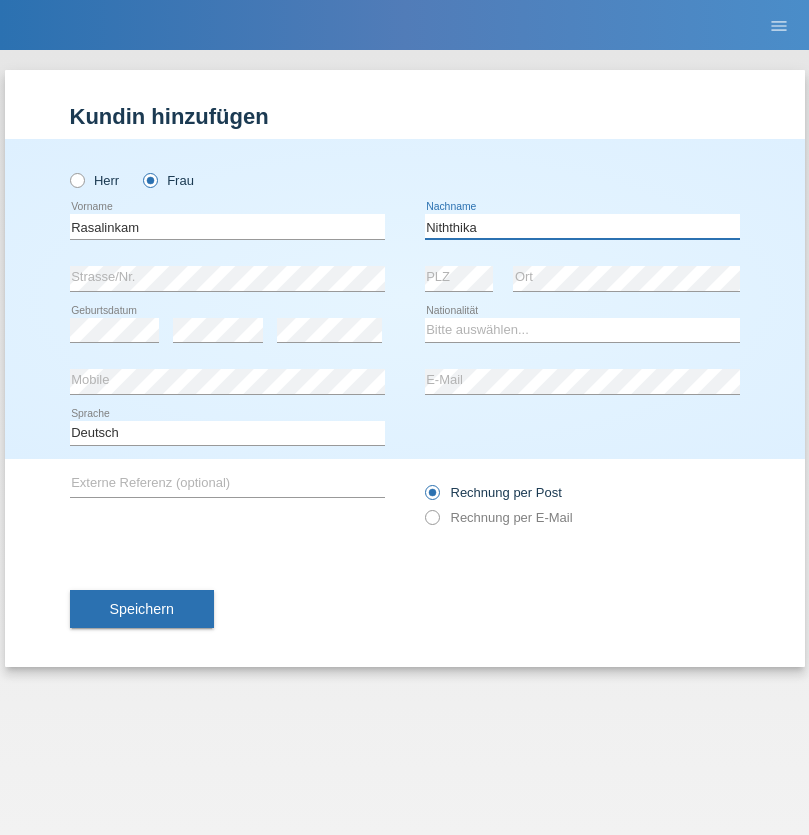 type on "Niththika" 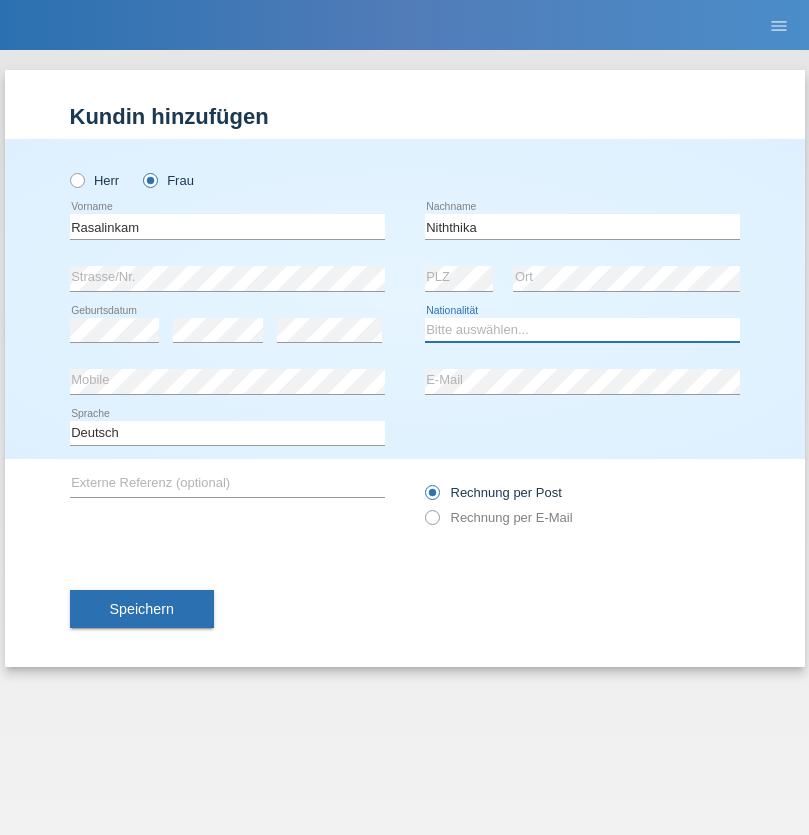 select on "LK" 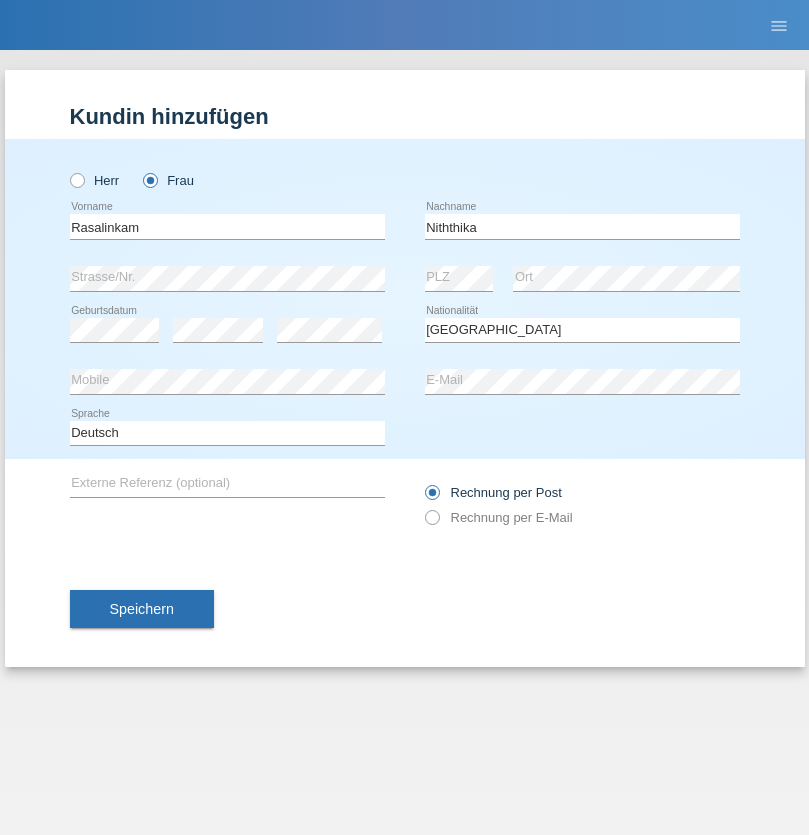select on "C" 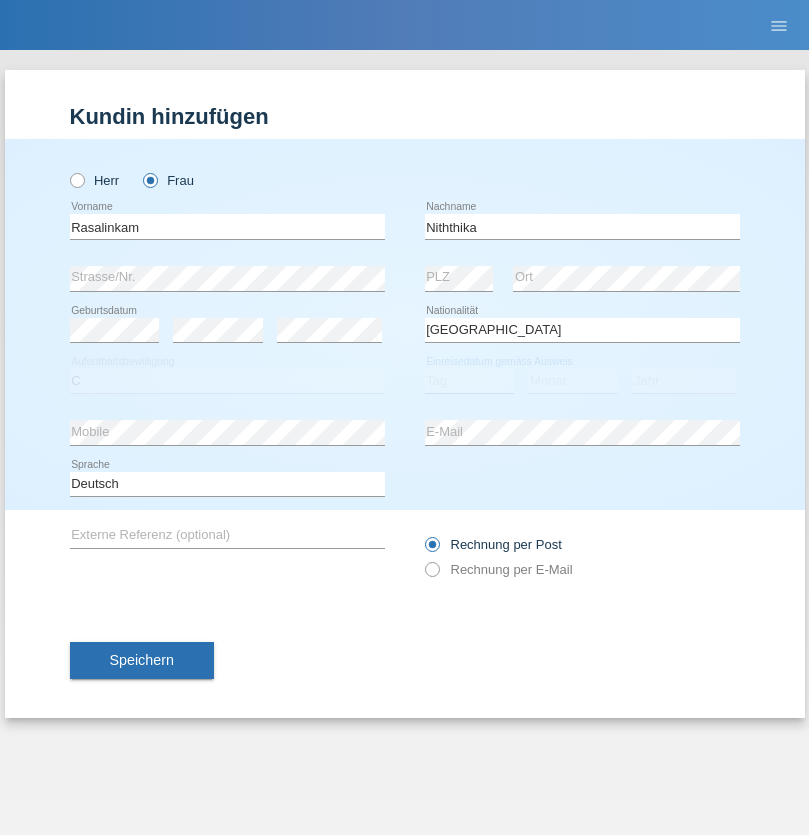 select on "20" 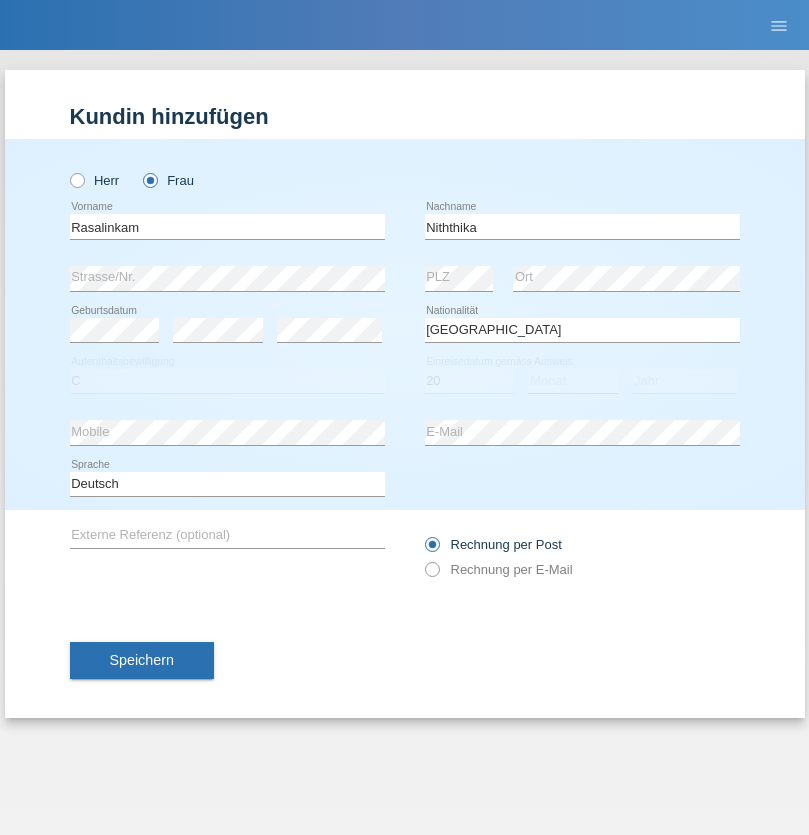 select on "07" 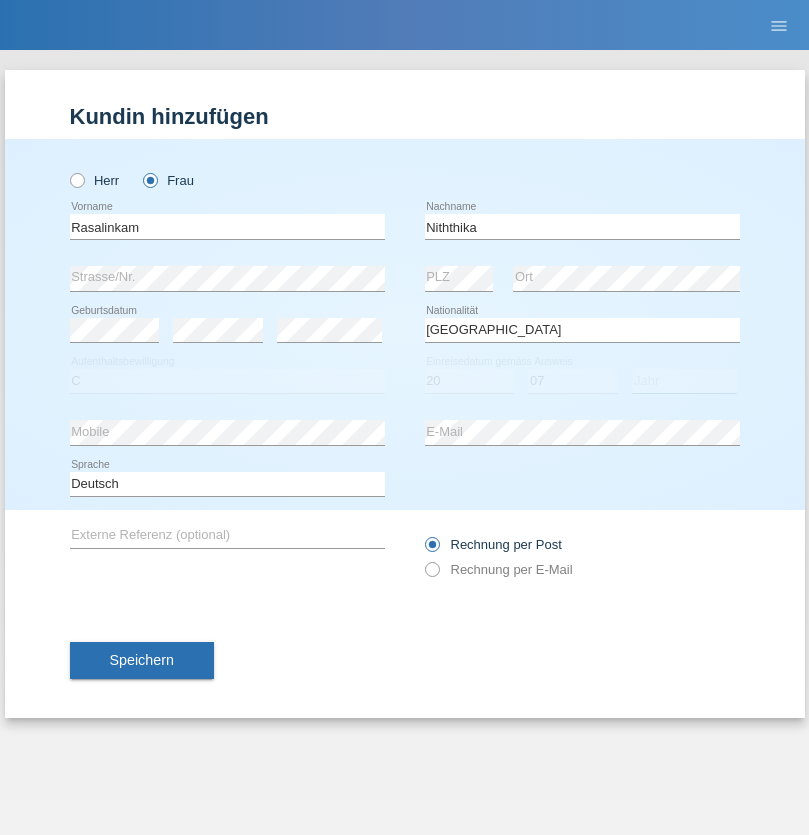 select on "2021" 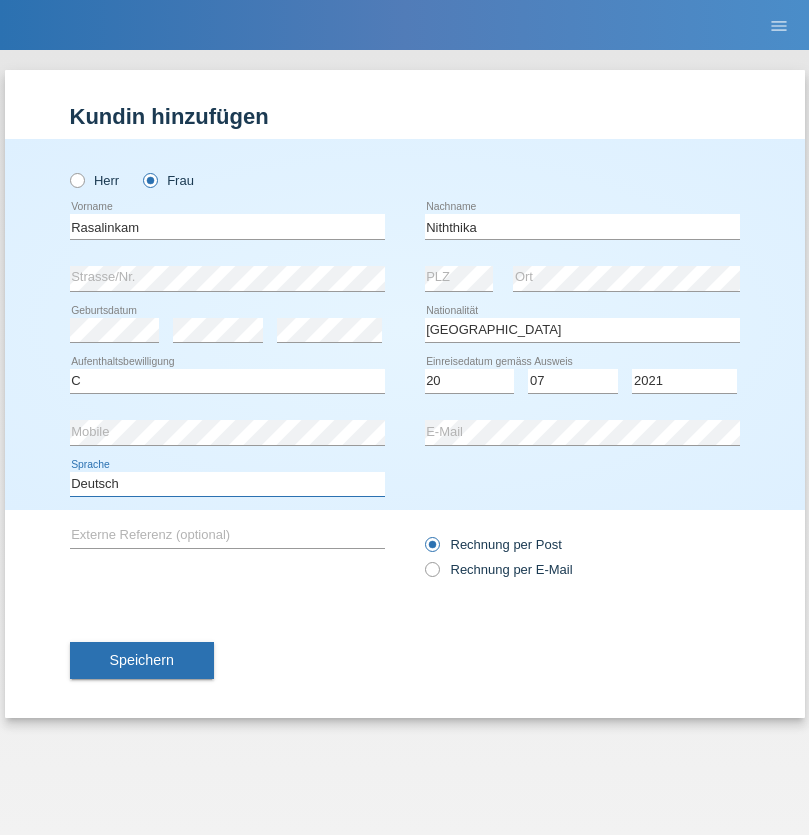 select on "en" 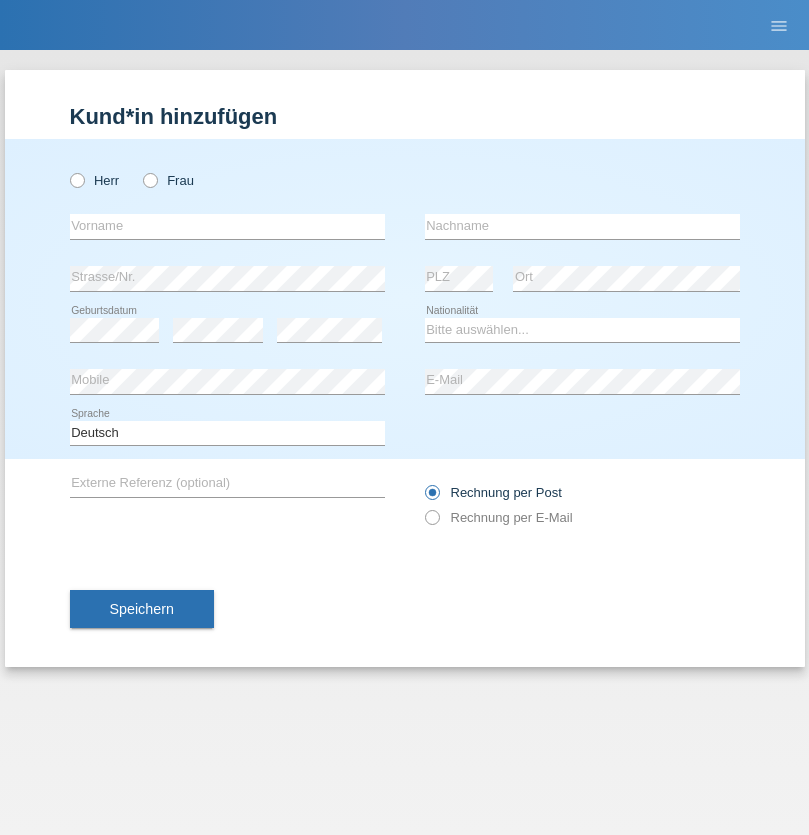 scroll, scrollTop: 0, scrollLeft: 0, axis: both 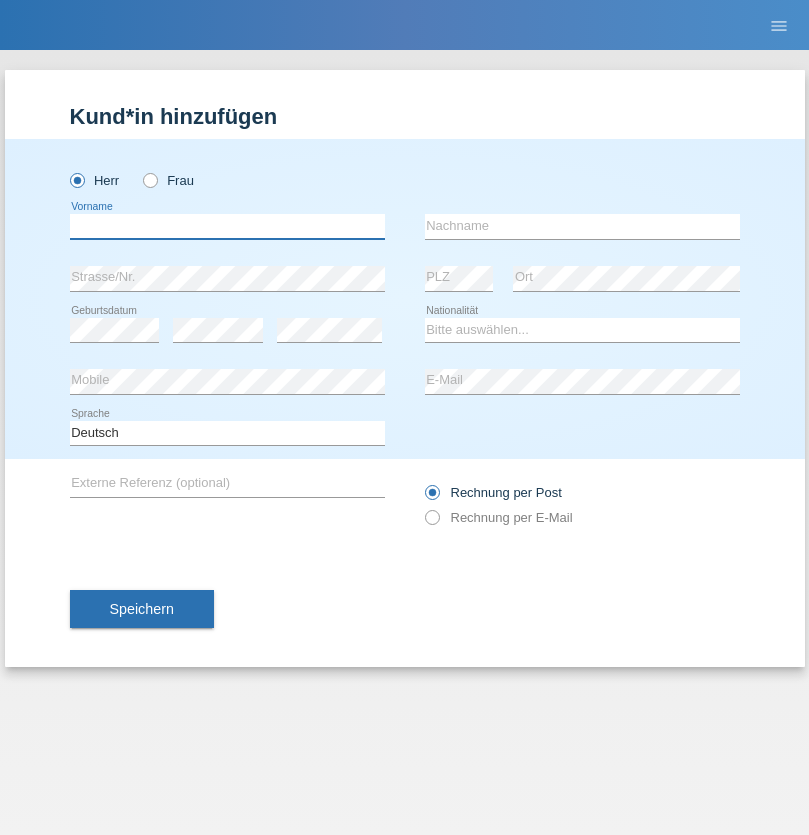 click at bounding box center (227, 226) 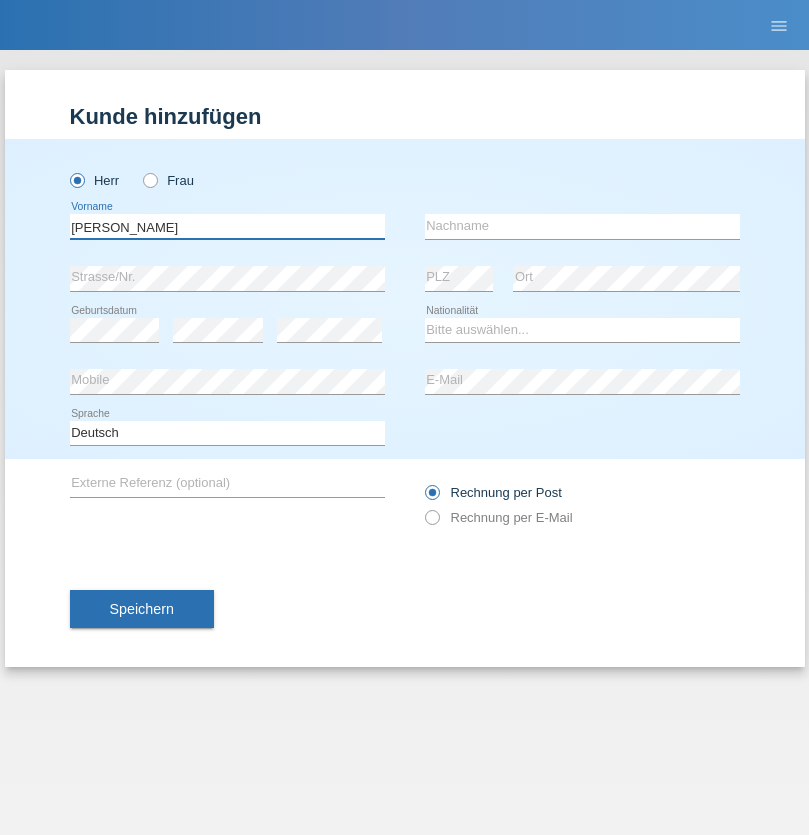 type on "Paolo" 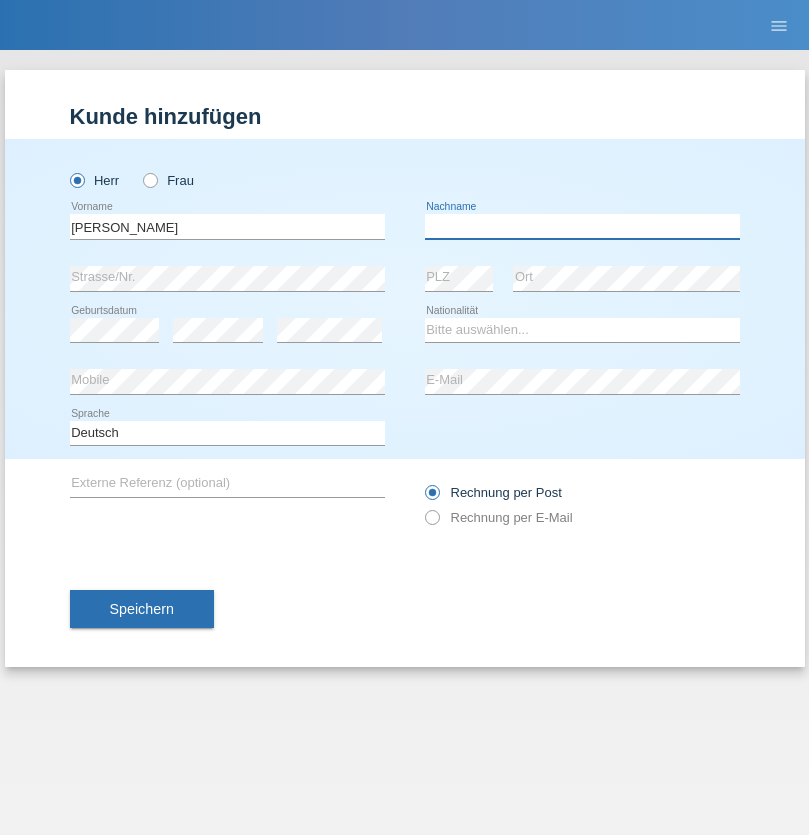click at bounding box center (582, 226) 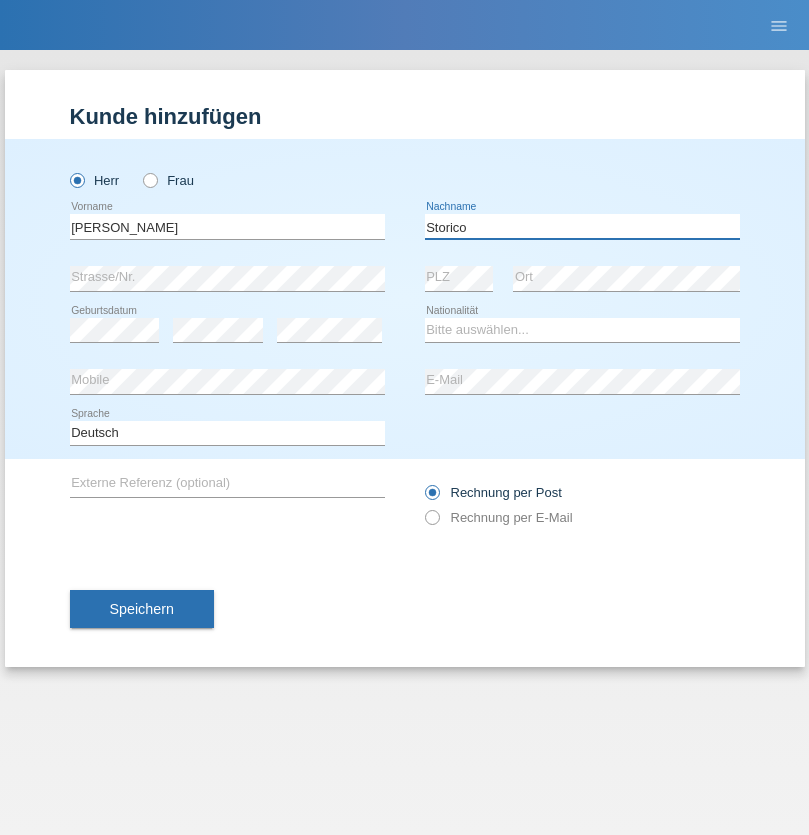 type on "Storico" 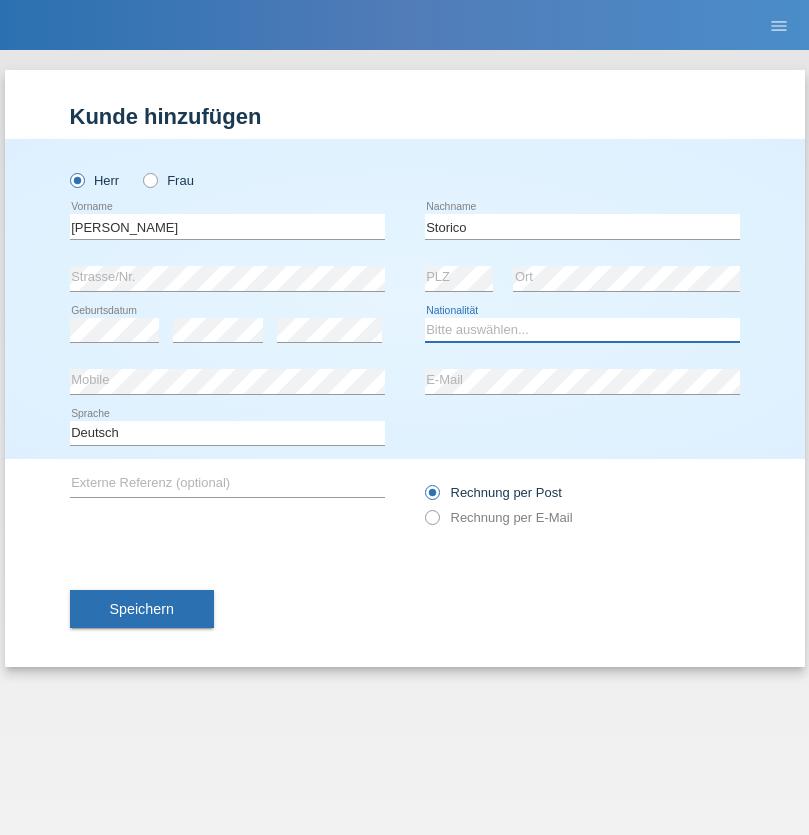 select on "IT" 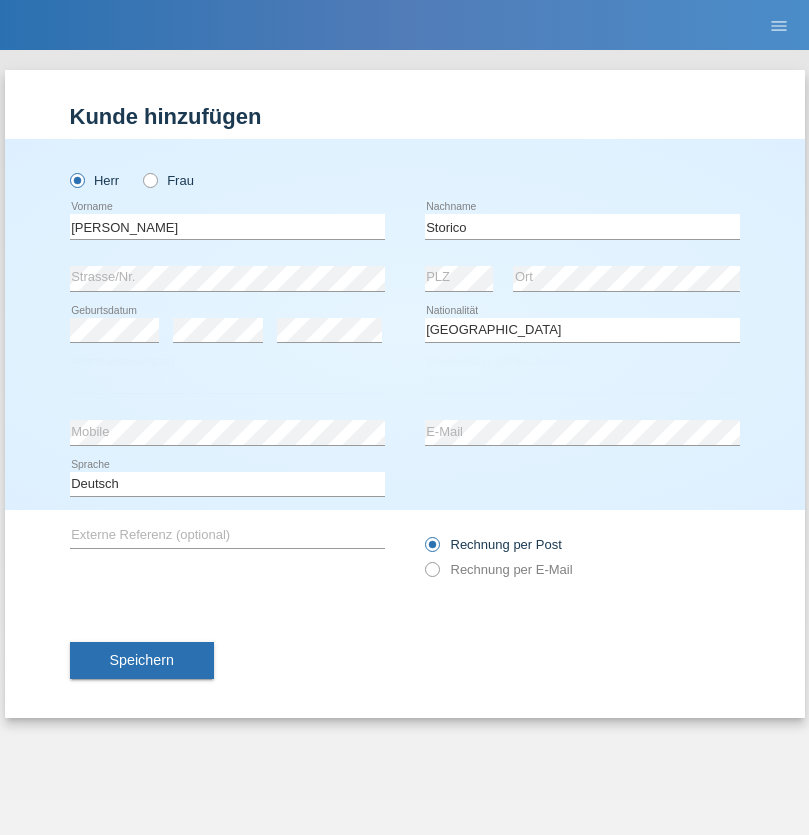 select on "C" 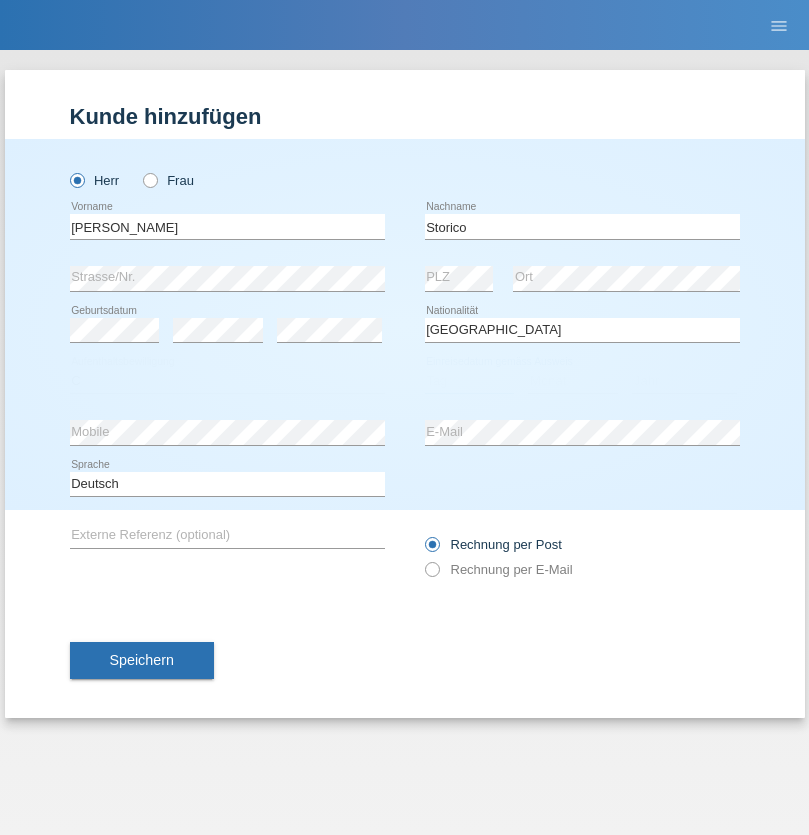 select on "20" 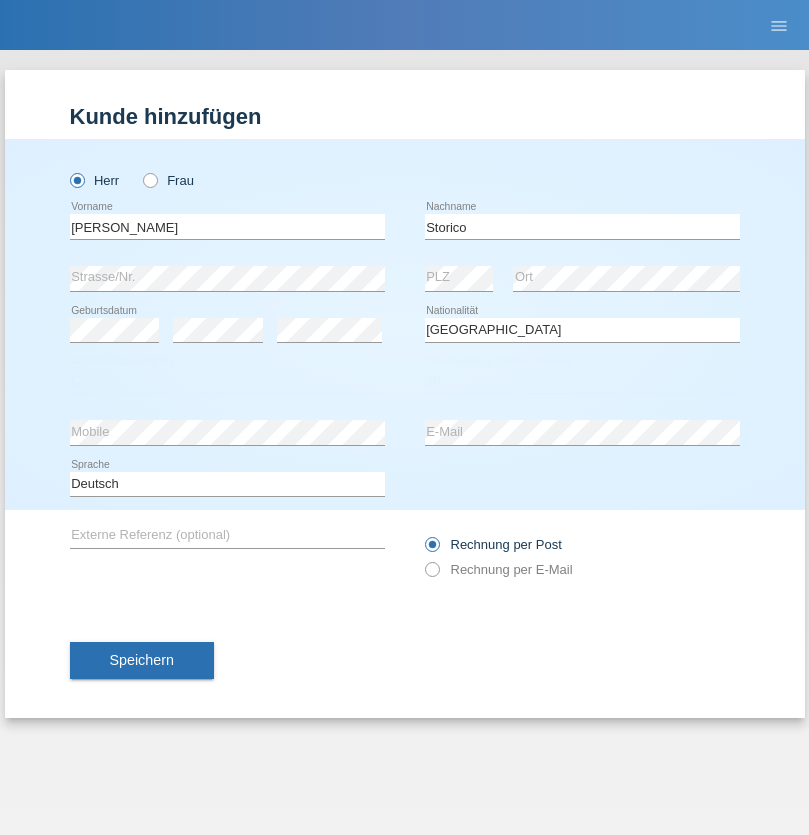 select on "07" 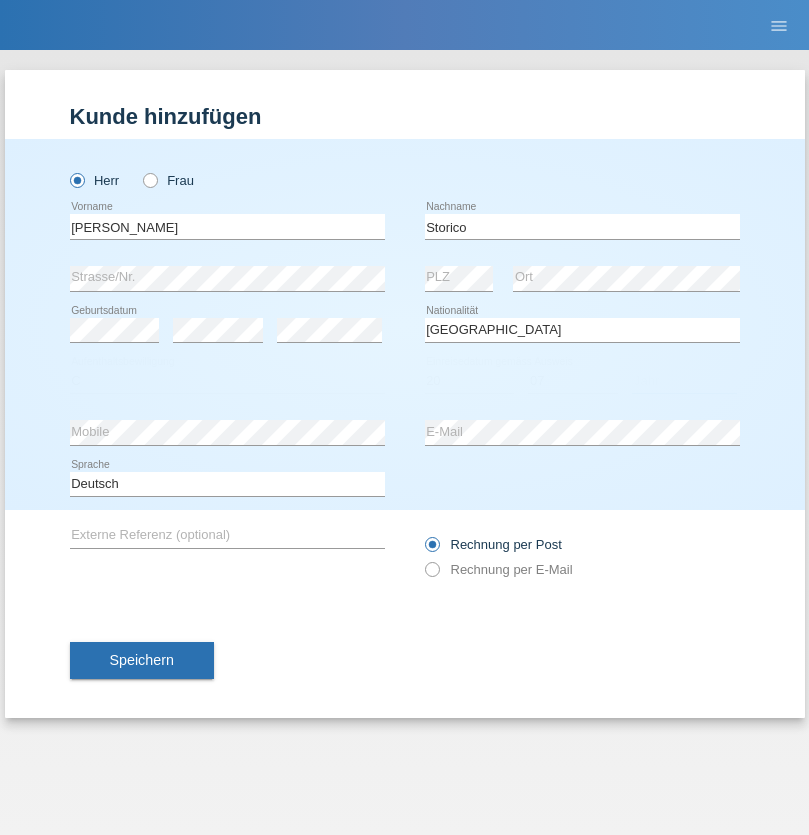 select on "2021" 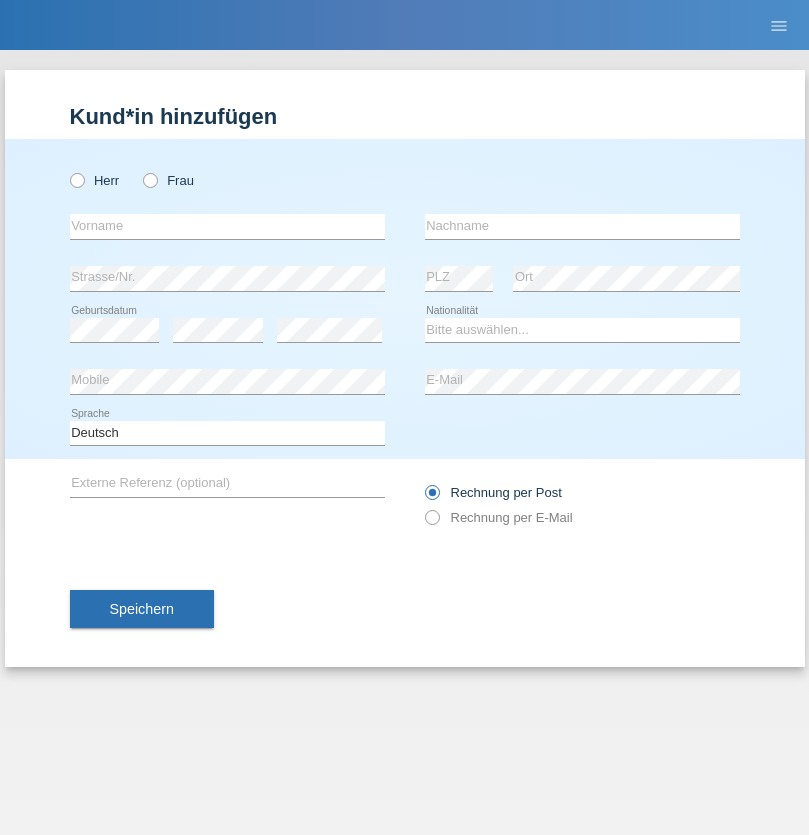scroll, scrollTop: 0, scrollLeft: 0, axis: both 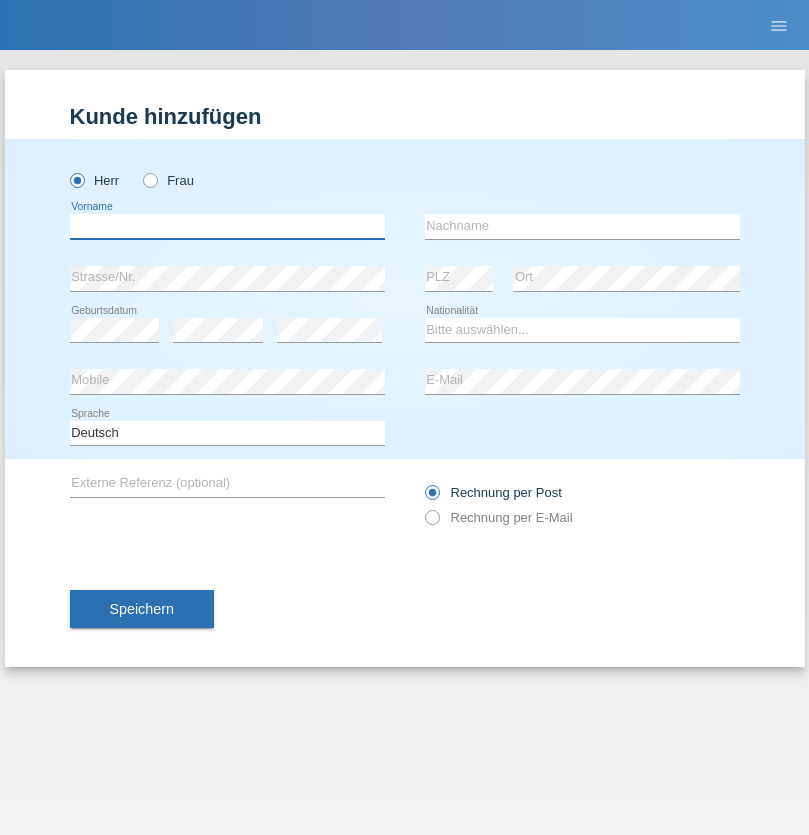 click at bounding box center (227, 226) 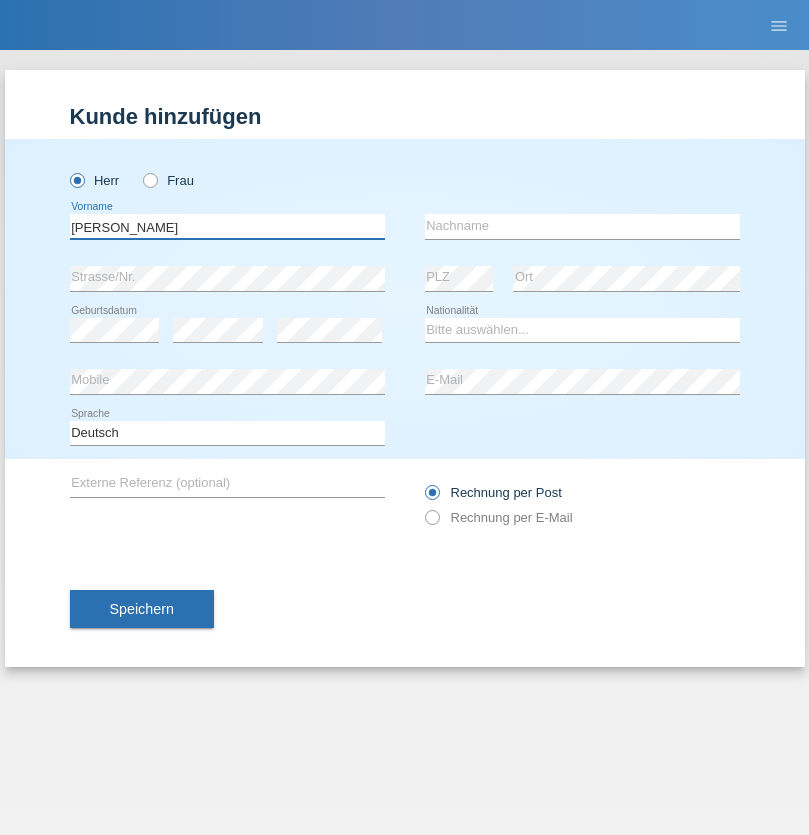 type on "Sven" 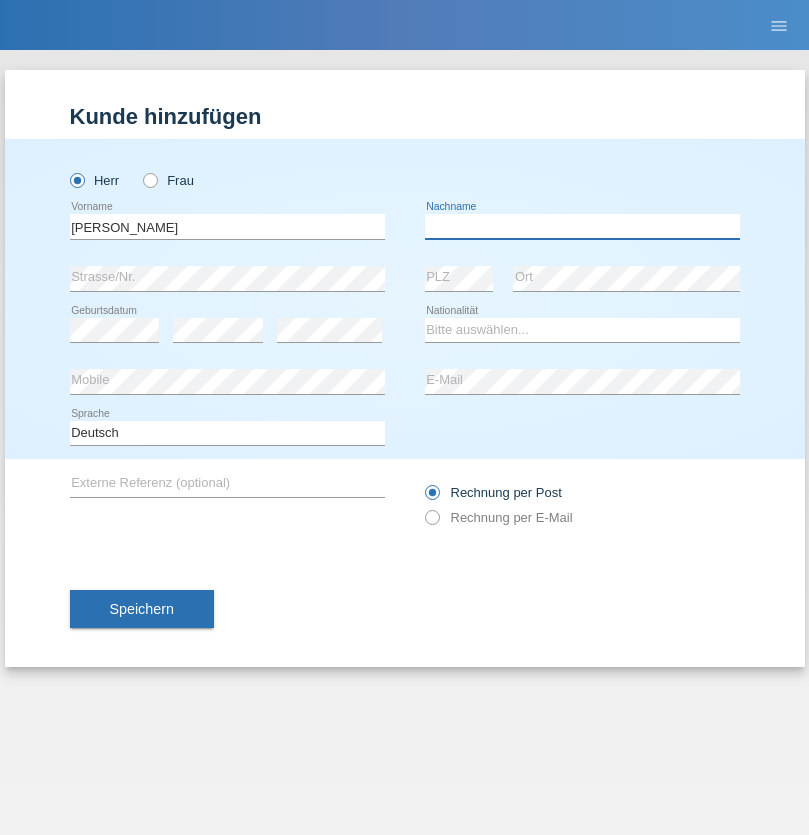 click at bounding box center [582, 226] 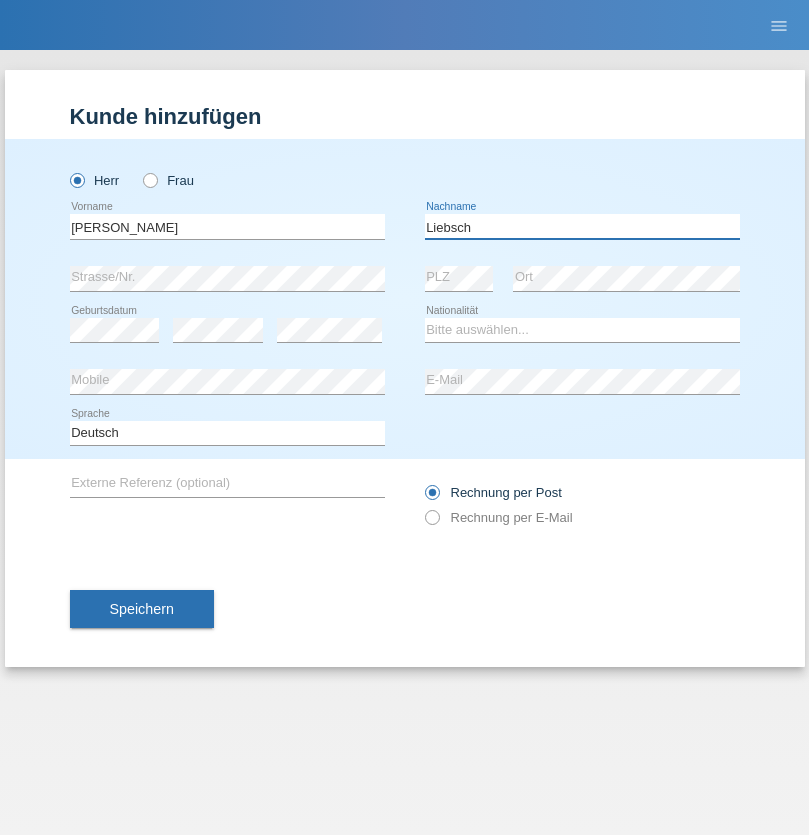 type on "Liebsch" 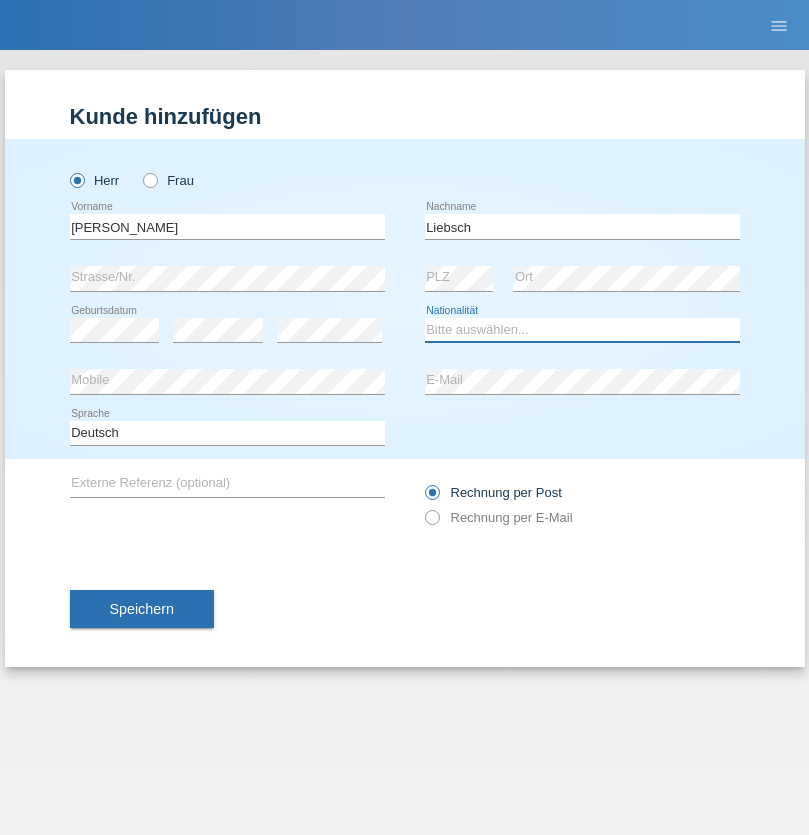 select on "DE" 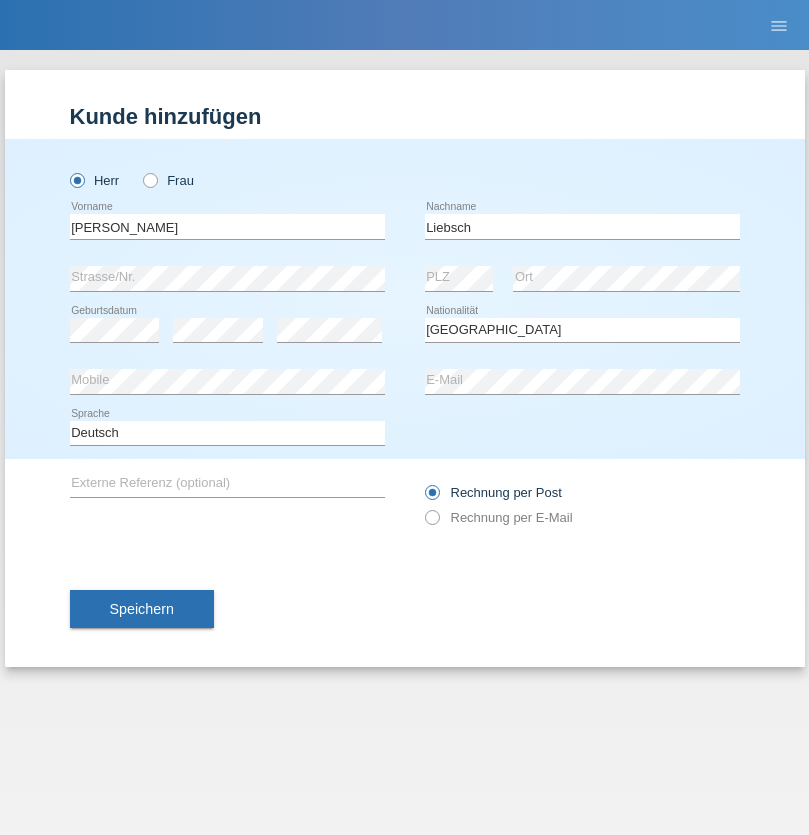 select on "C" 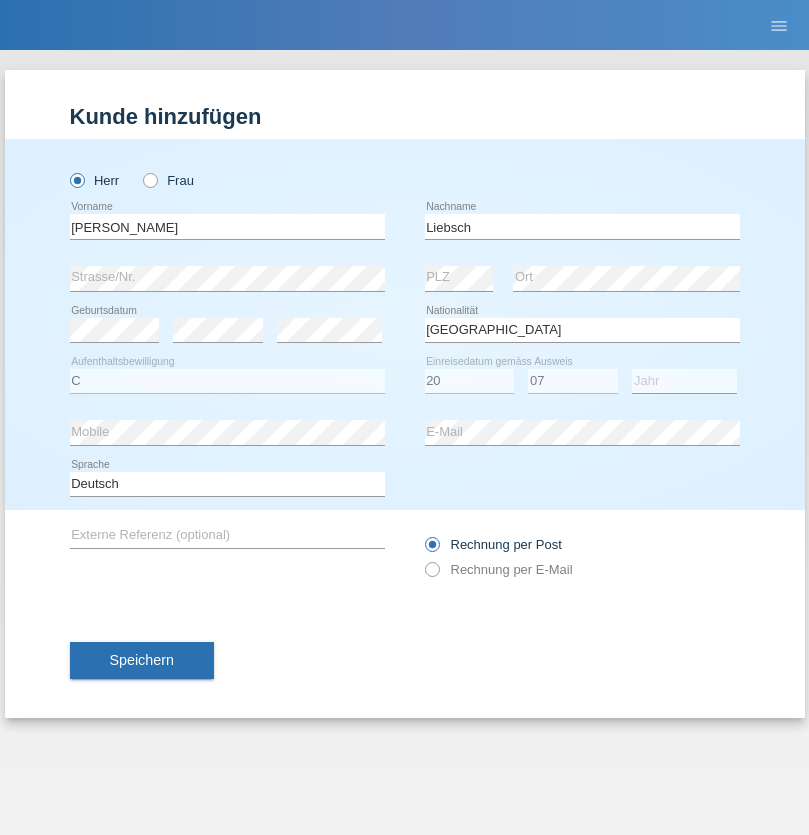 select on "2021" 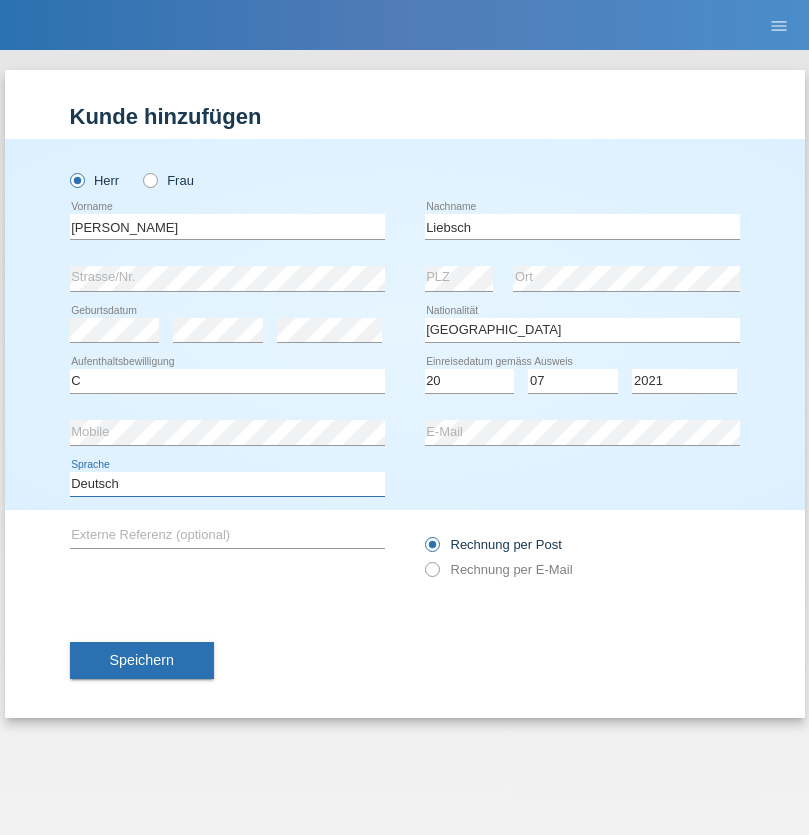 select on "en" 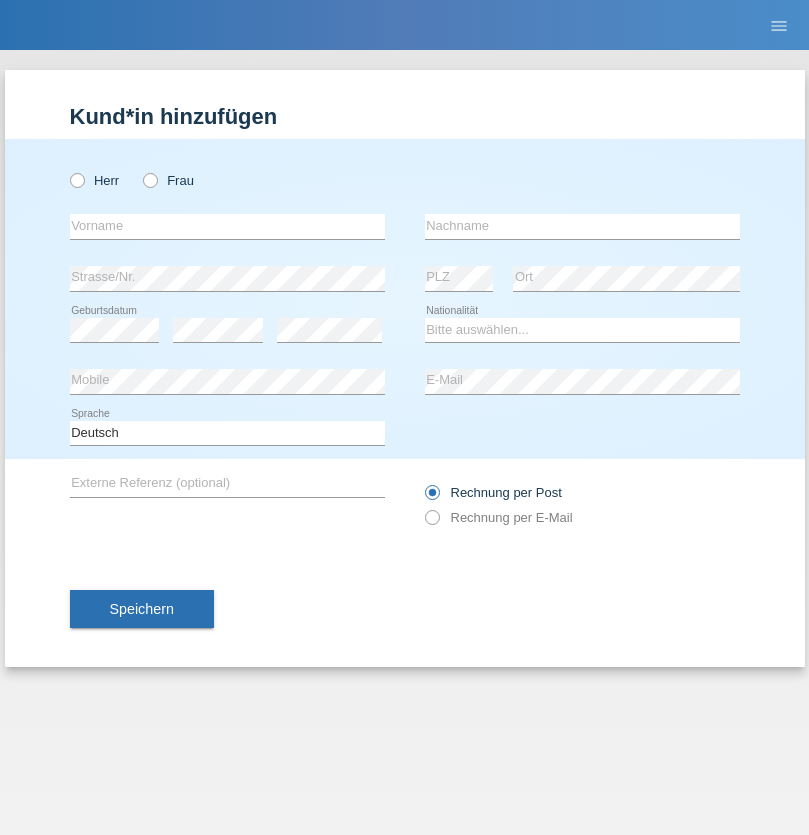 scroll, scrollTop: 0, scrollLeft: 0, axis: both 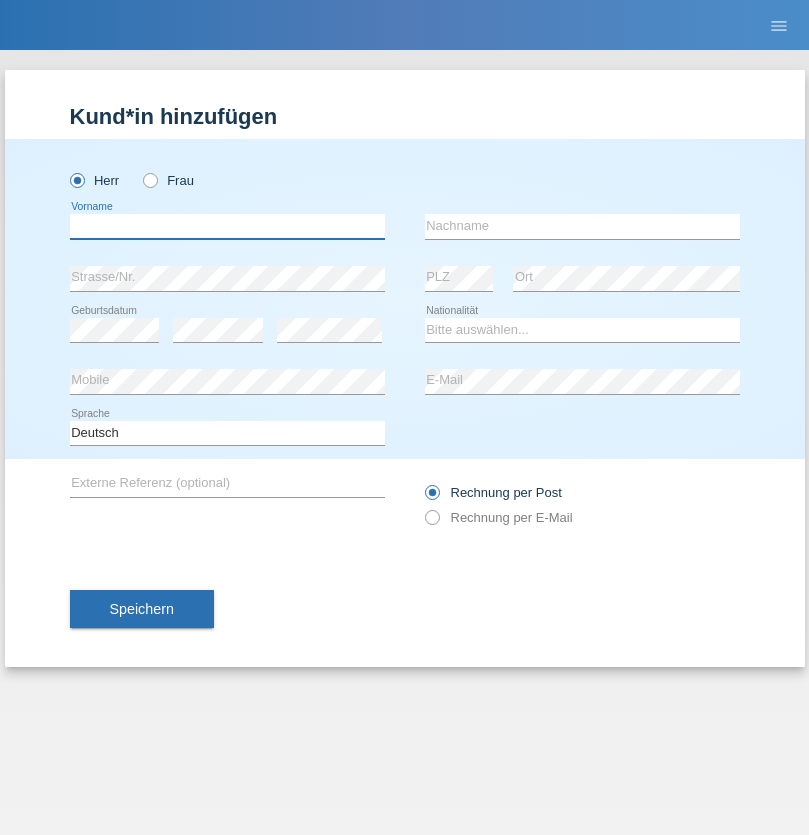 click at bounding box center (227, 226) 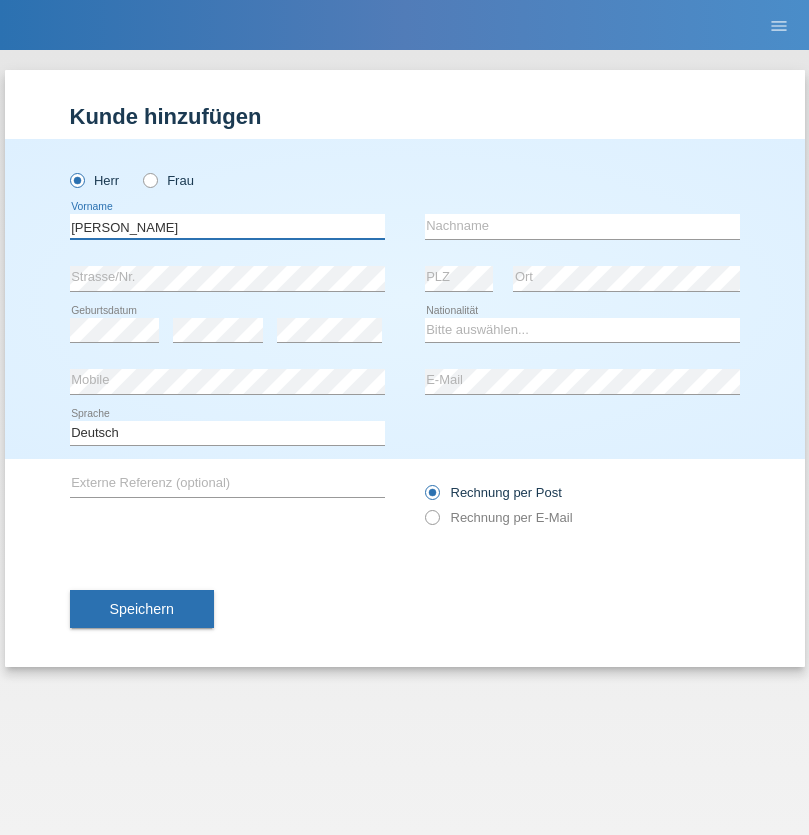type on "Paolo" 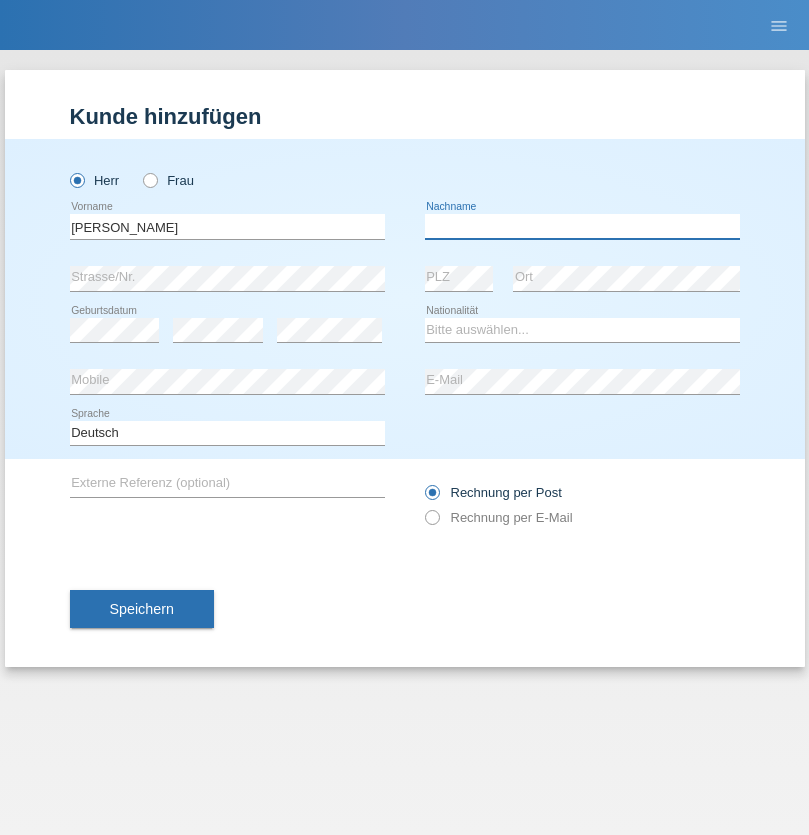 click at bounding box center [582, 226] 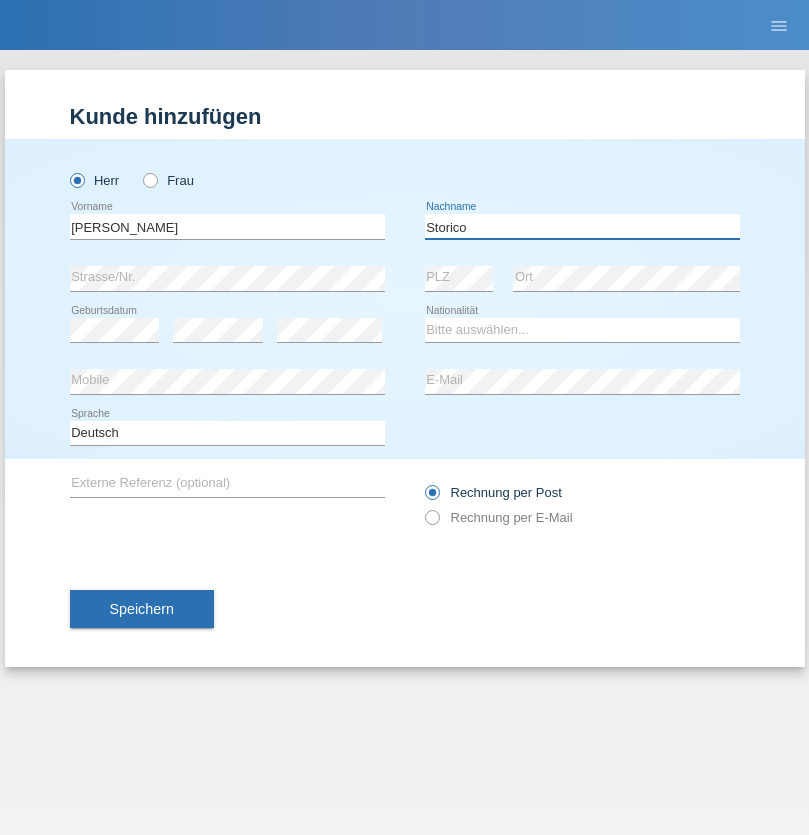 type on "Storico" 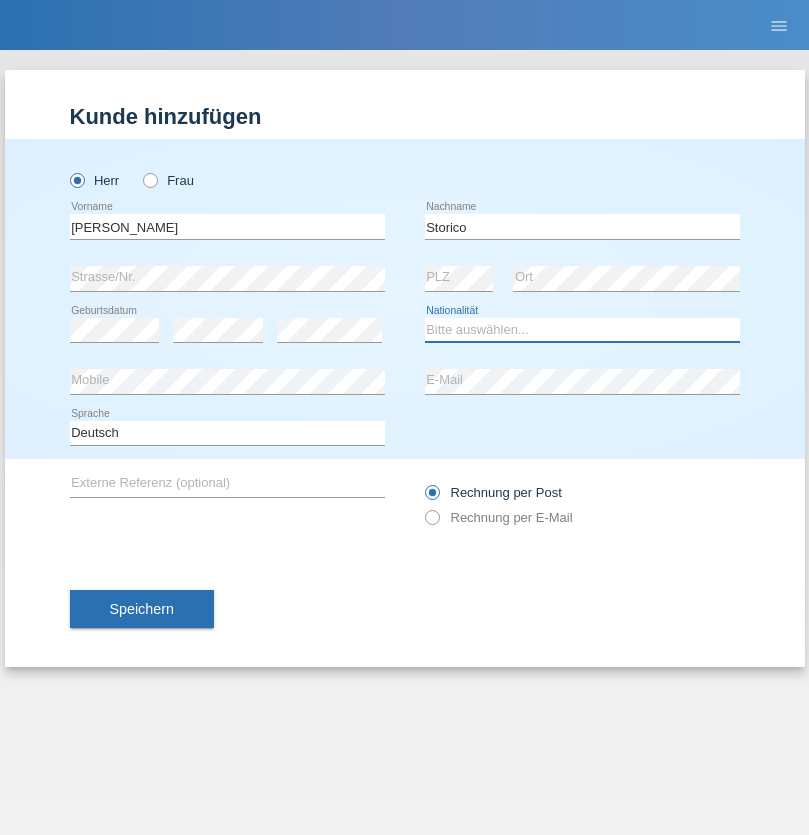 select on "IT" 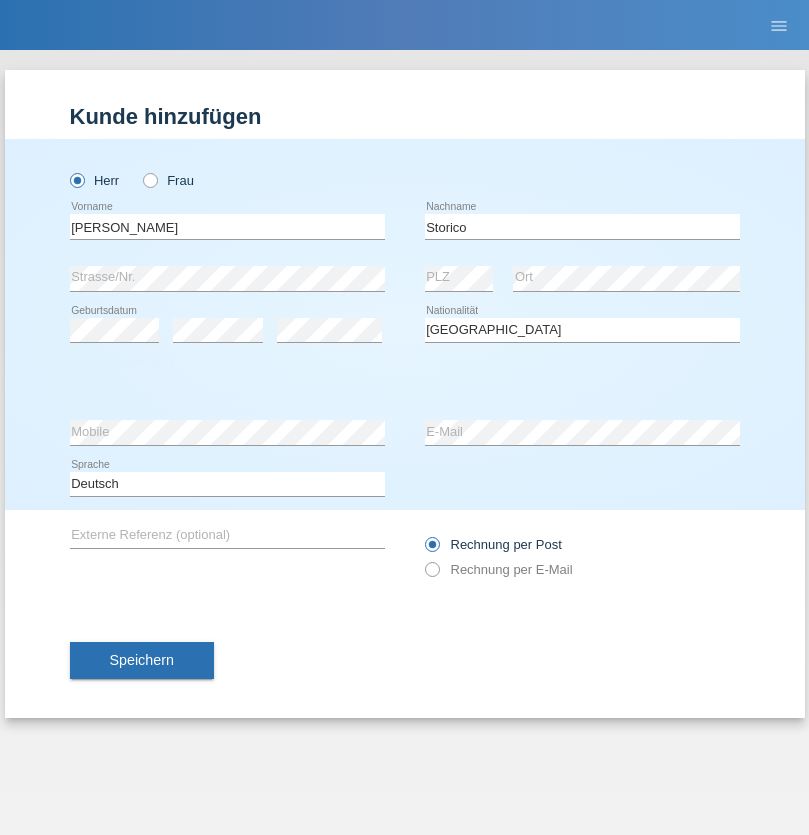 select on "C" 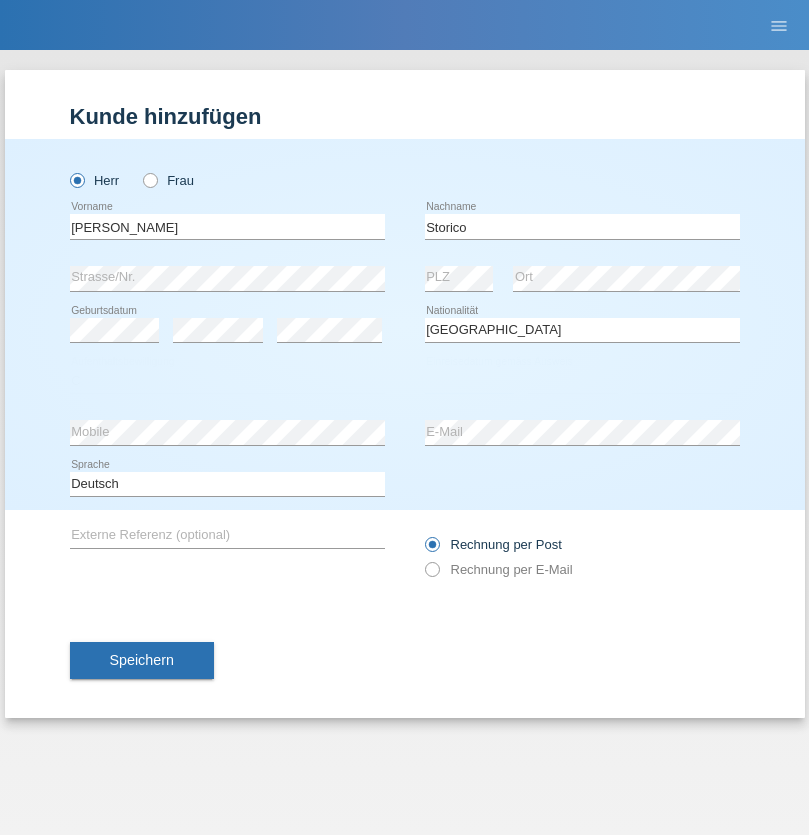 select on "20" 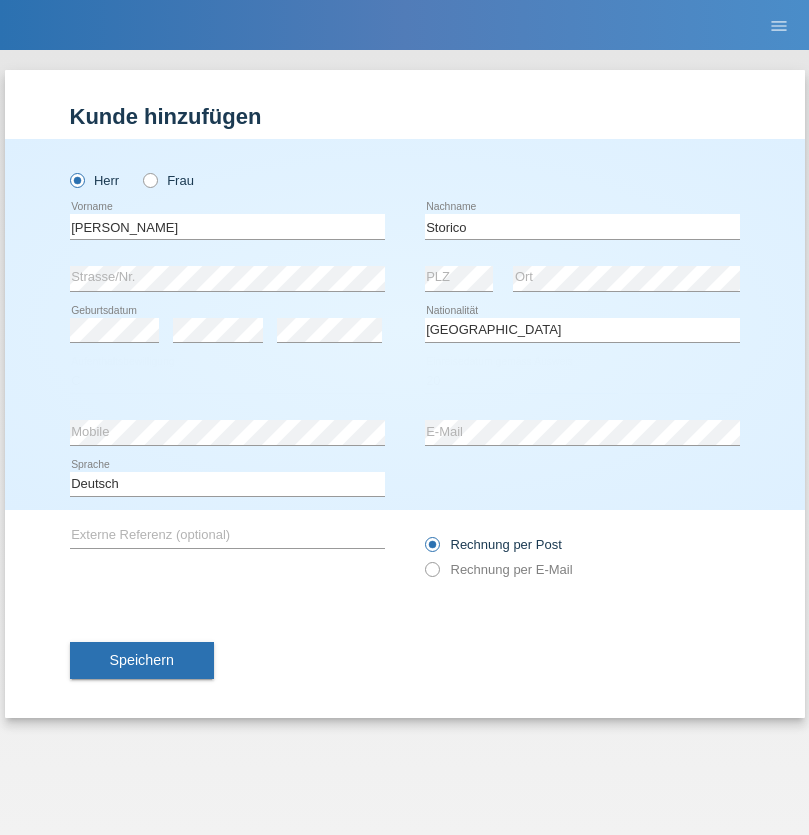 select on "07" 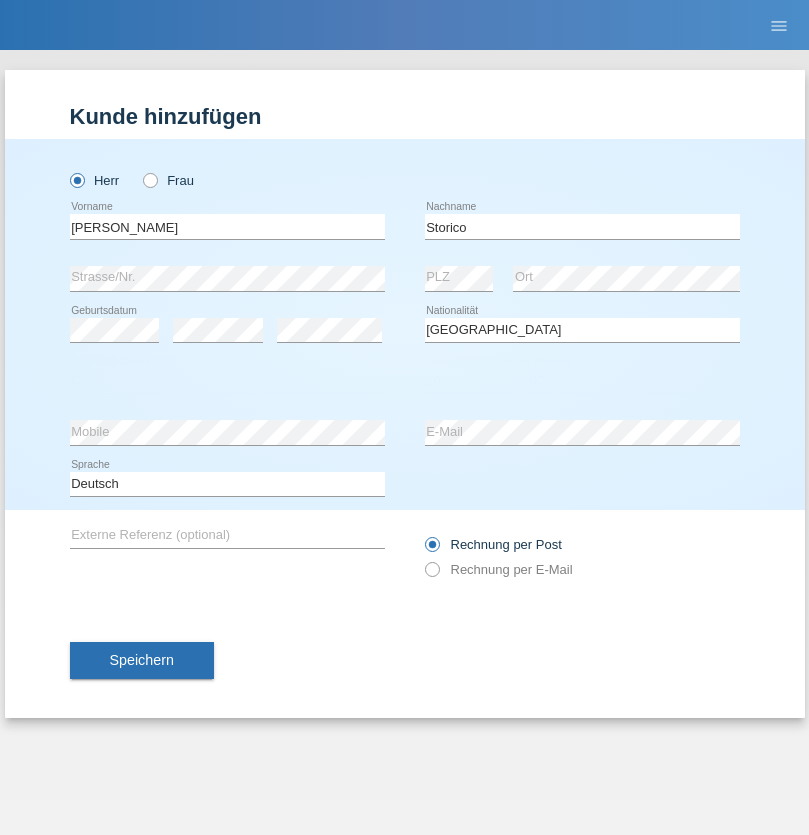 select on "2021" 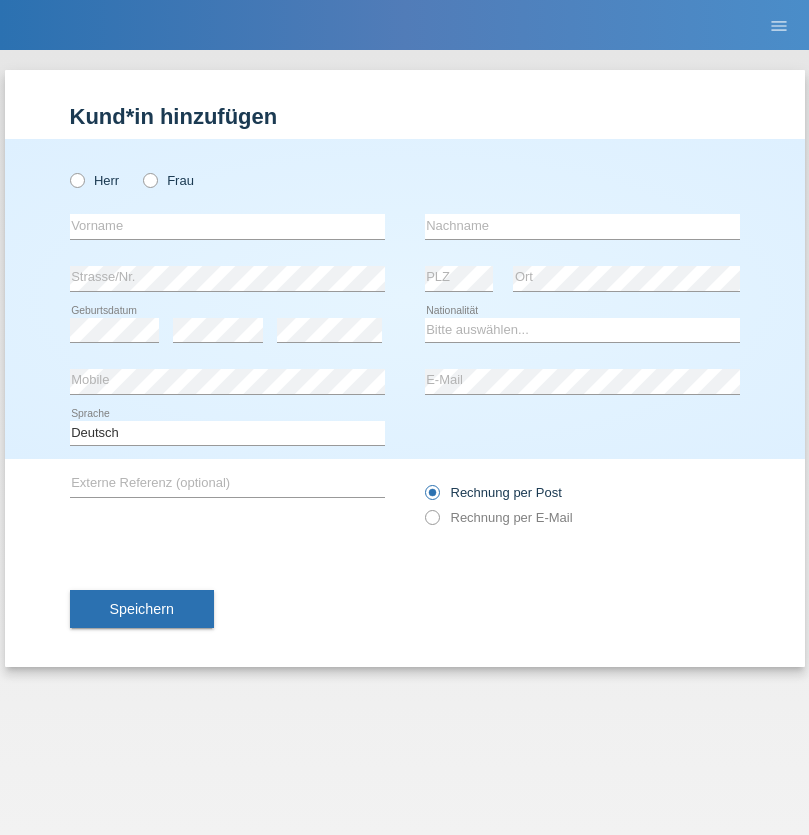 scroll, scrollTop: 0, scrollLeft: 0, axis: both 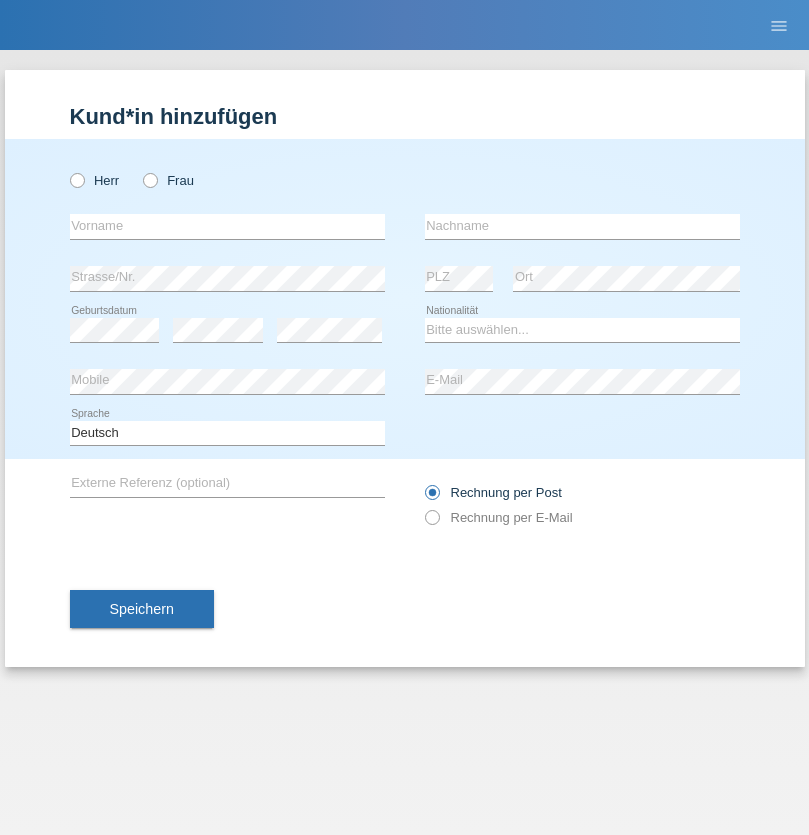 radio on "true" 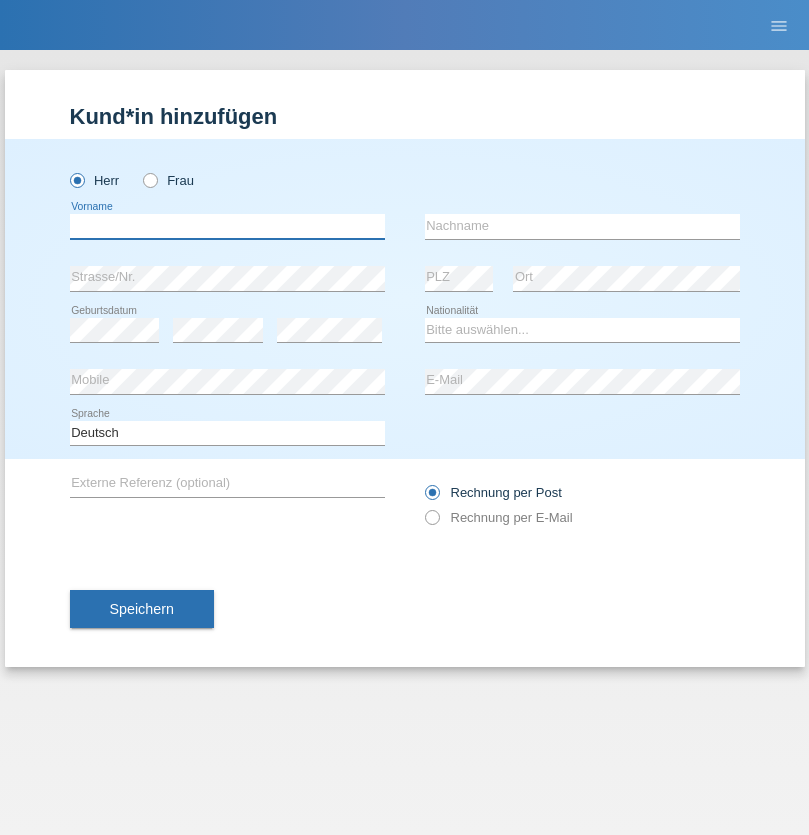 click at bounding box center (227, 226) 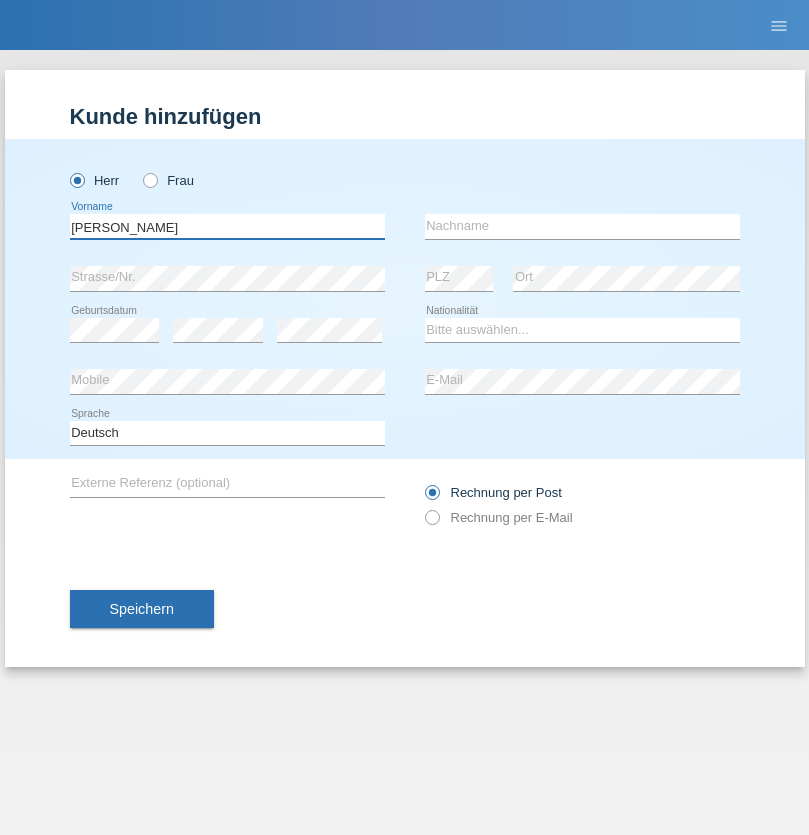 type on "[PERSON_NAME]" 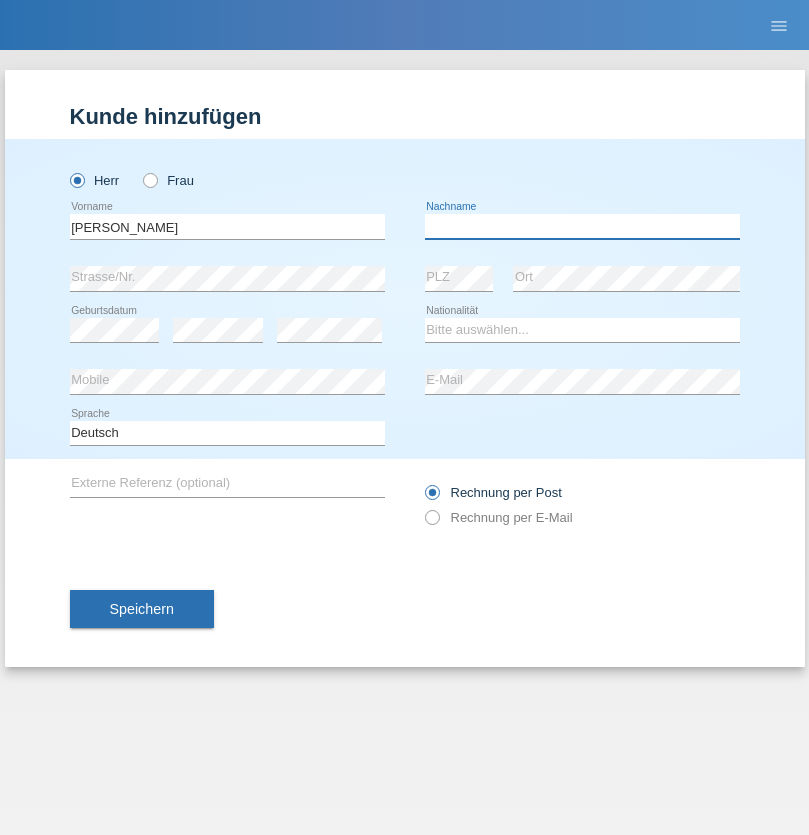 click at bounding box center [582, 226] 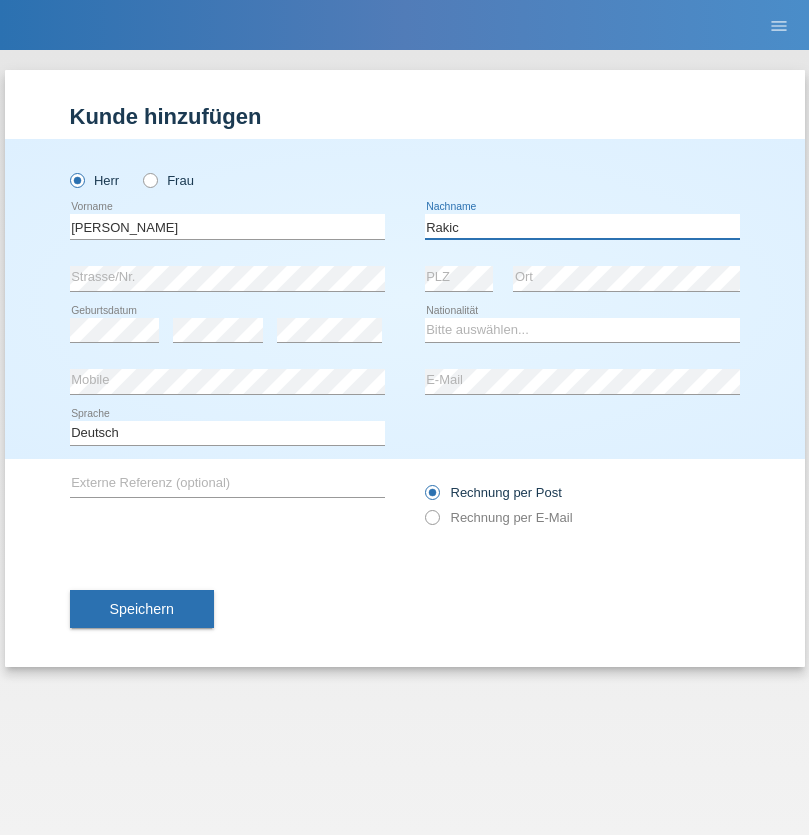type on "Rakic" 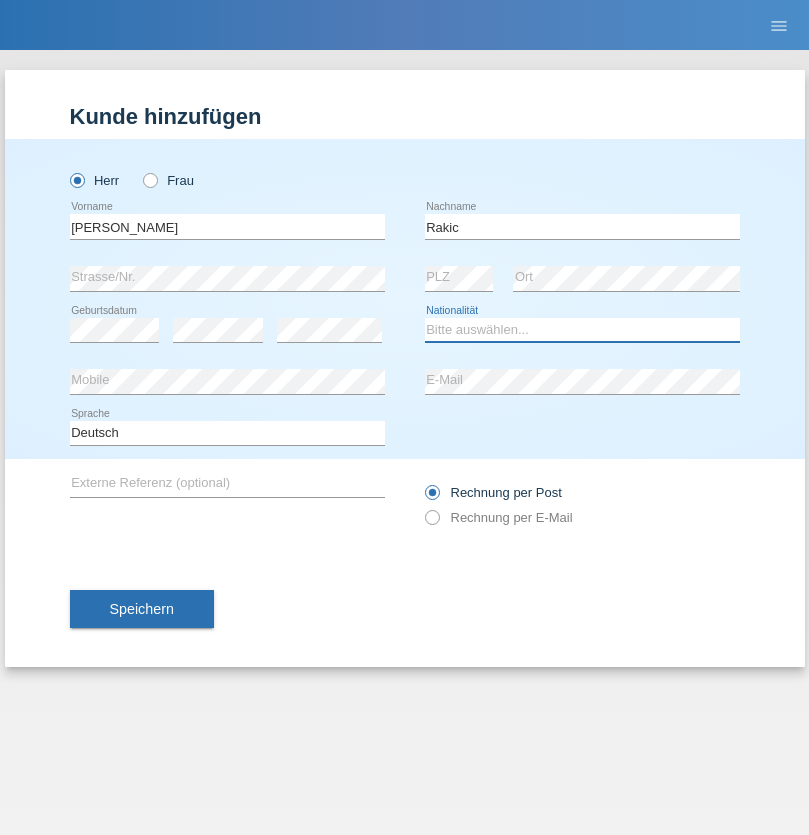 select on "CH" 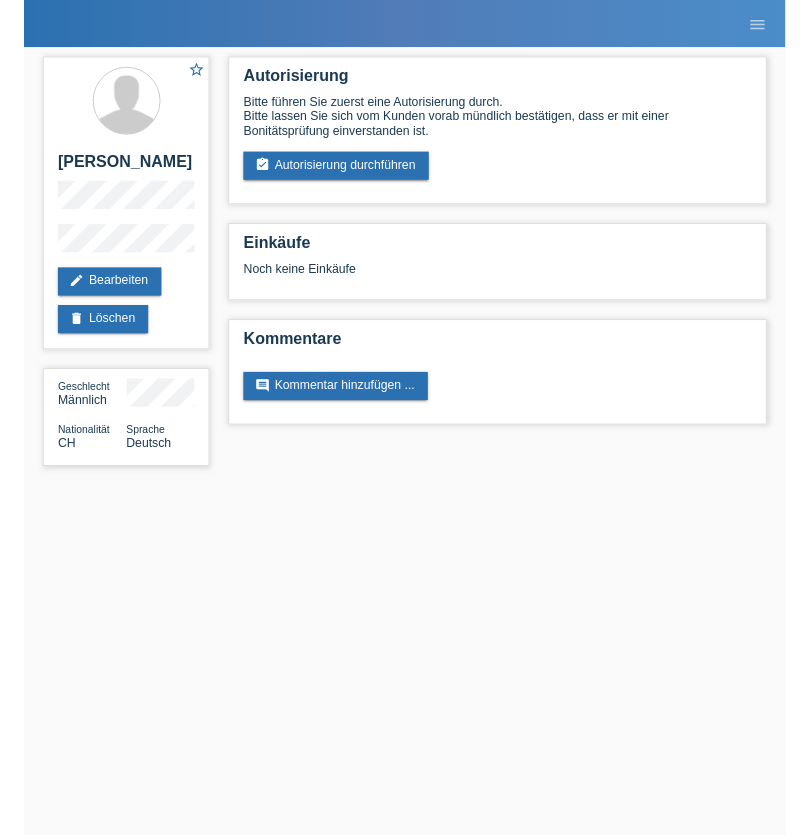 scroll, scrollTop: 0, scrollLeft: 0, axis: both 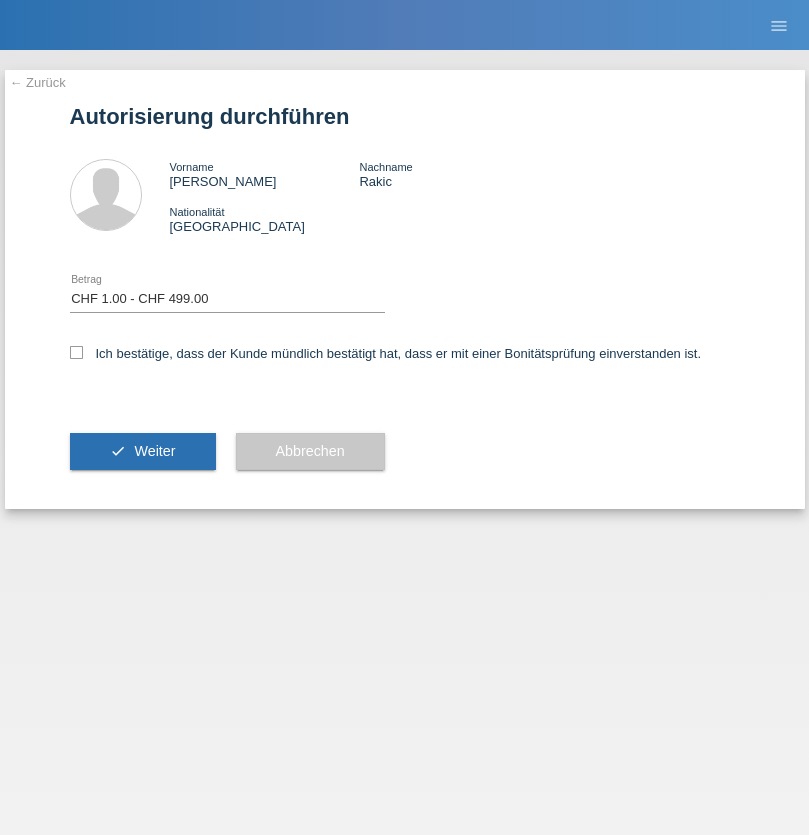 select on "1" 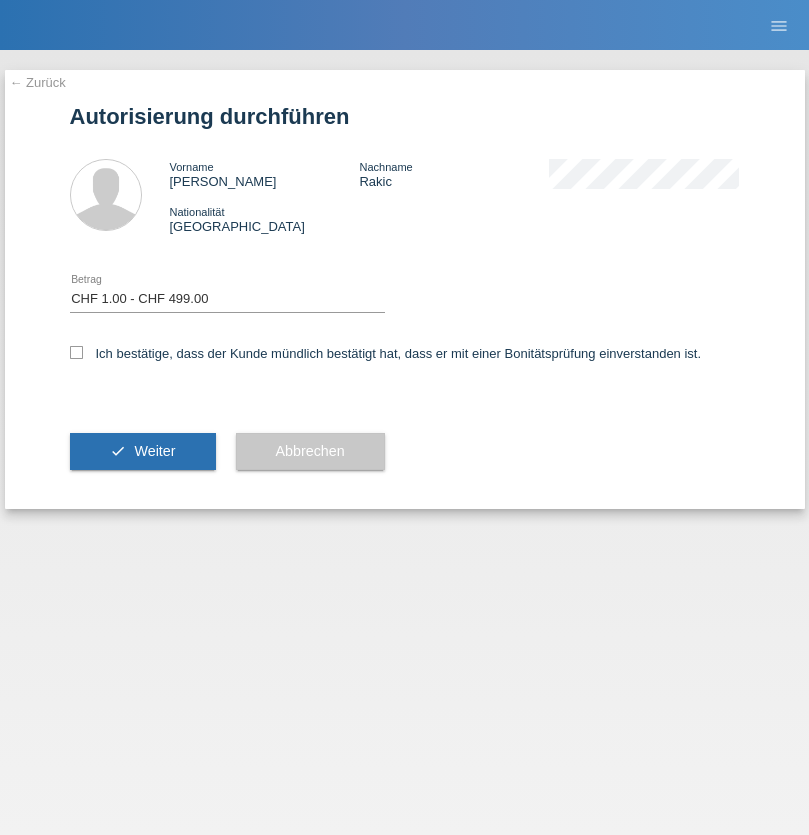 checkbox on "true" 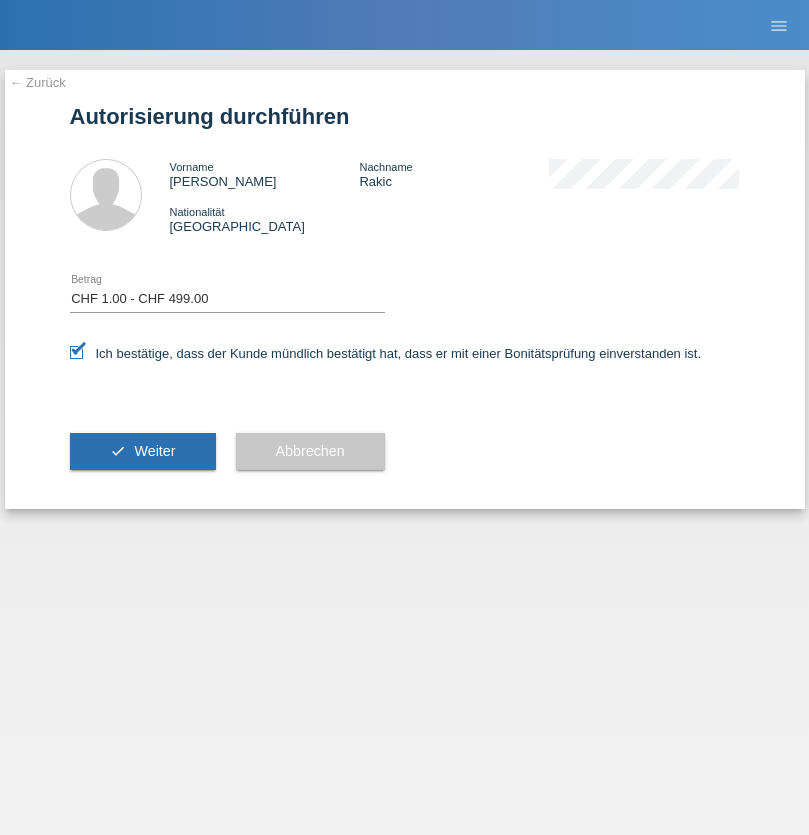 scroll, scrollTop: 0, scrollLeft: 0, axis: both 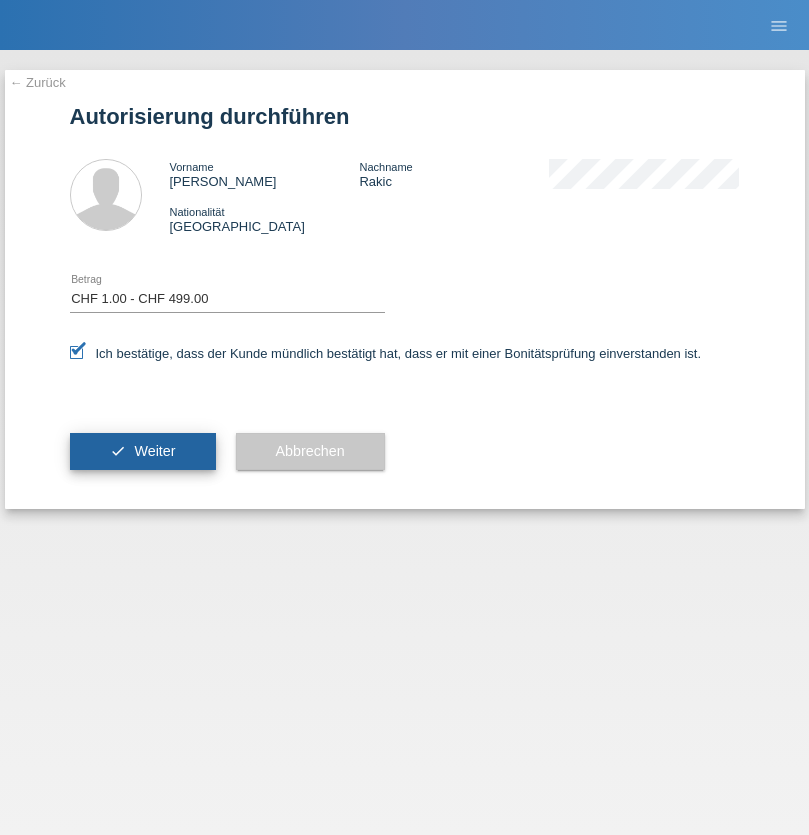 click on "Weiter" at bounding box center (154, 451) 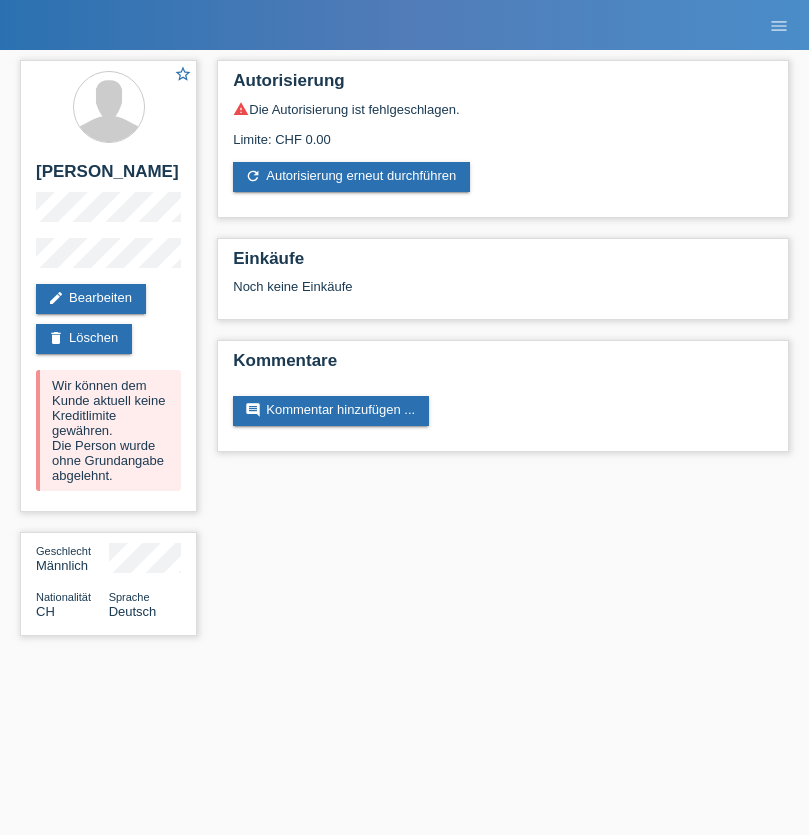 scroll, scrollTop: 0, scrollLeft: 0, axis: both 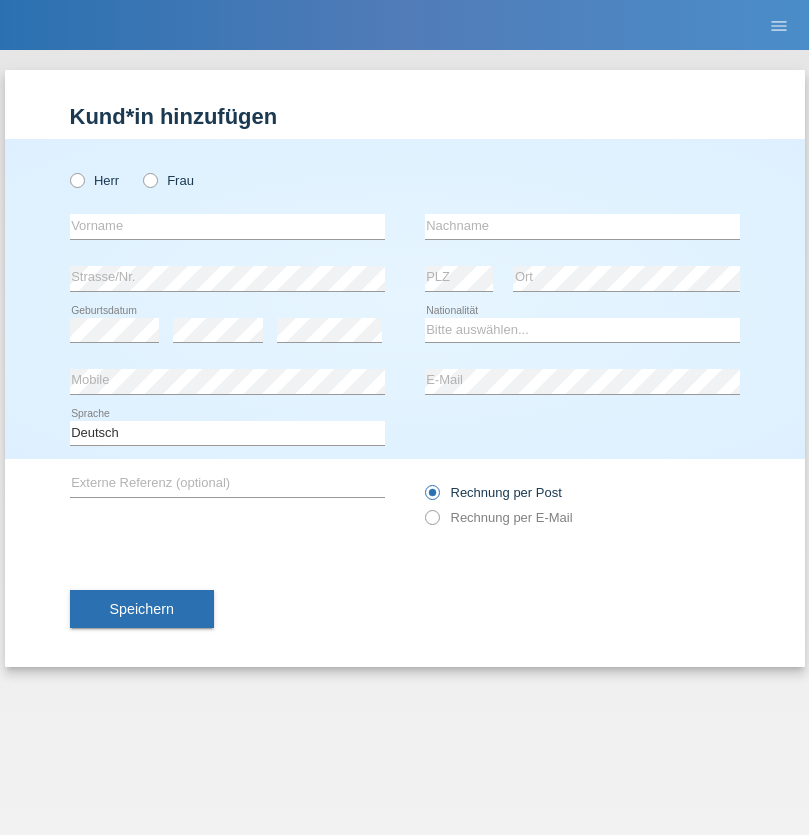 radio on "true" 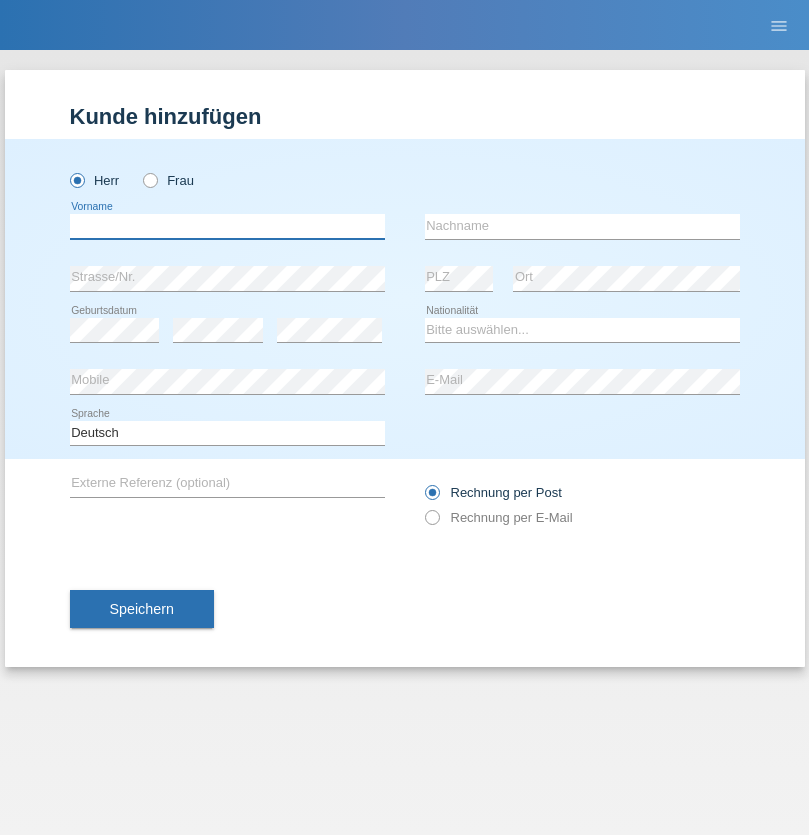 click at bounding box center (227, 226) 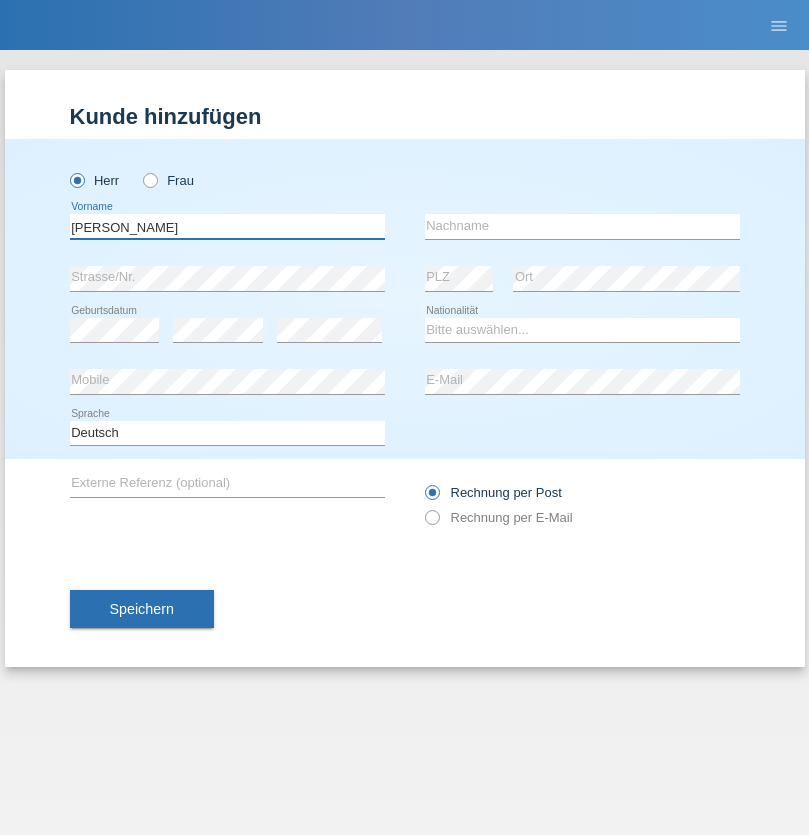 type on "Liam" 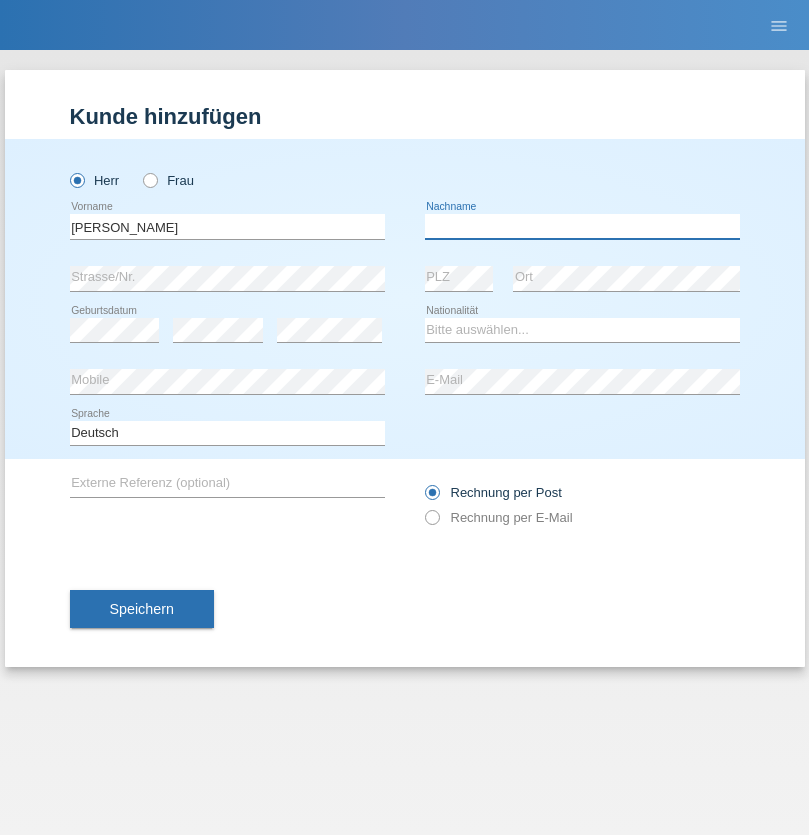 click at bounding box center (582, 226) 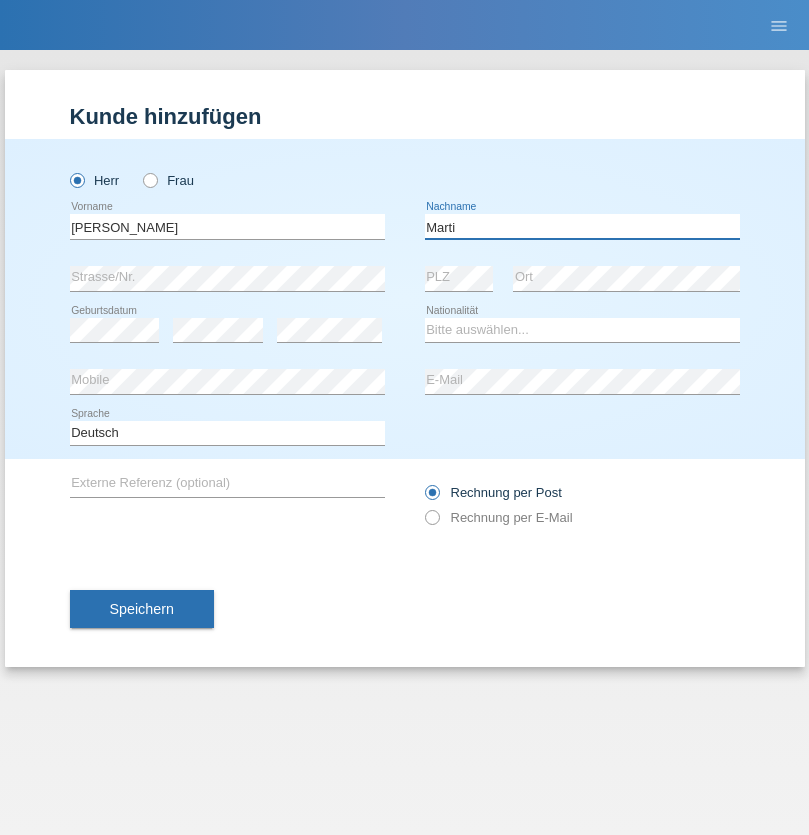 type on "Marti" 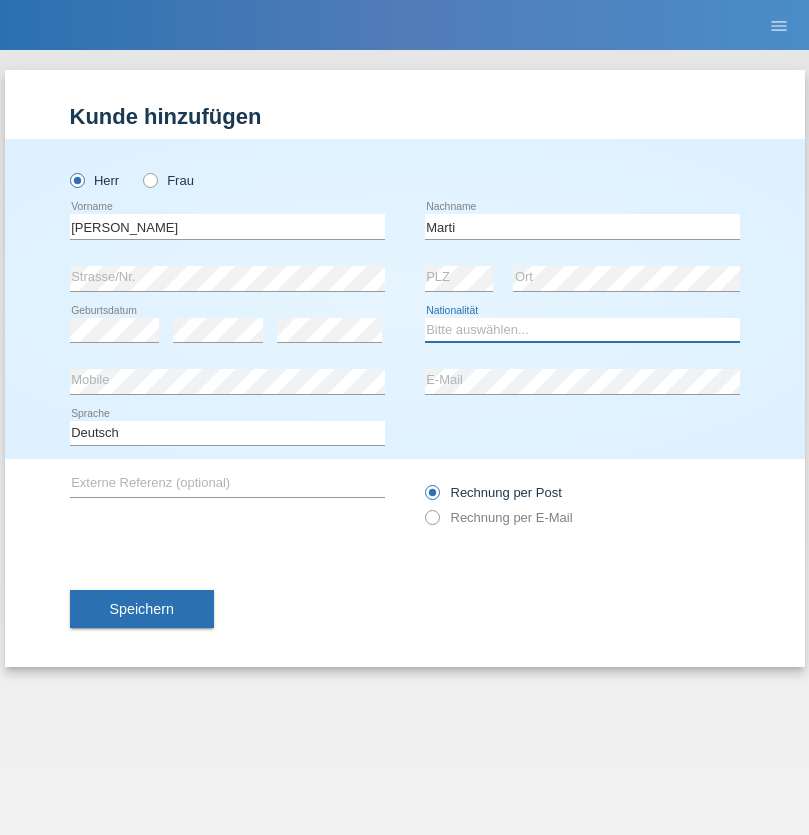 select on "CH" 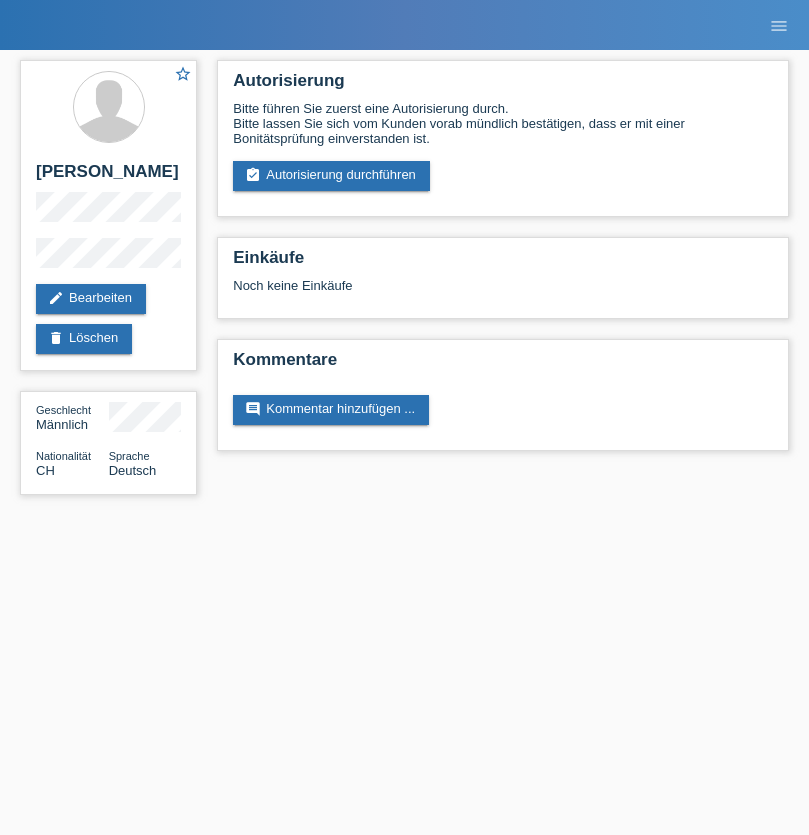 scroll, scrollTop: 0, scrollLeft: 0, axis: both 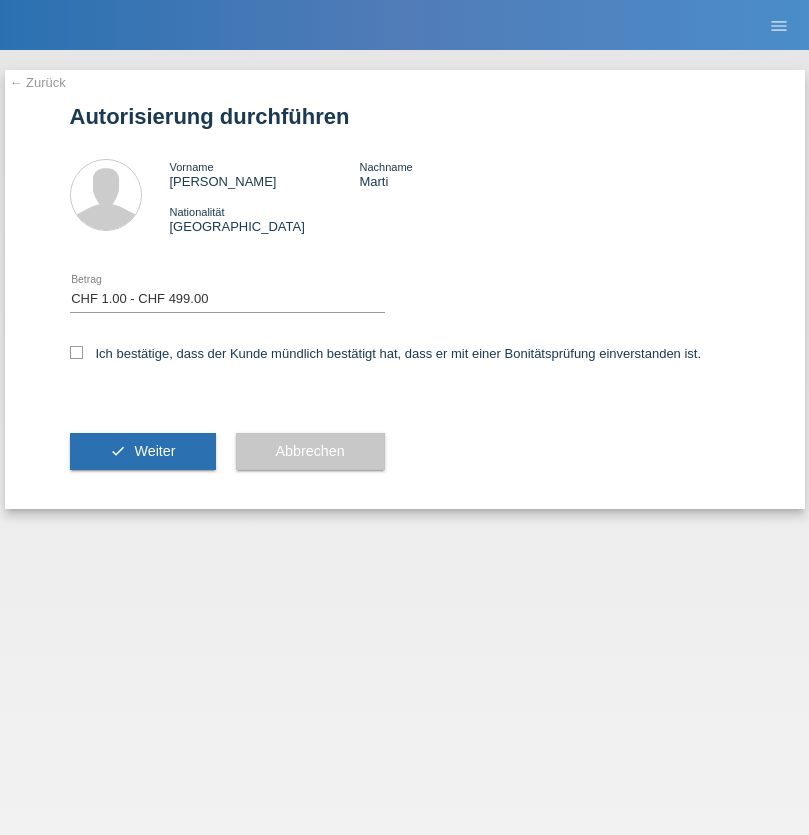 select on "1" 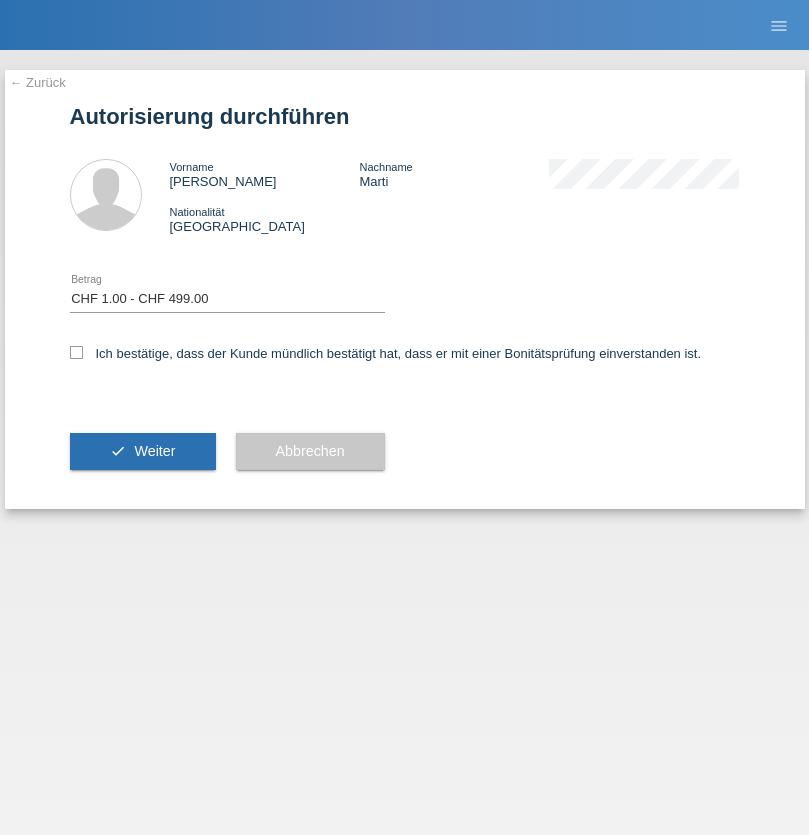 checkbox on "true" 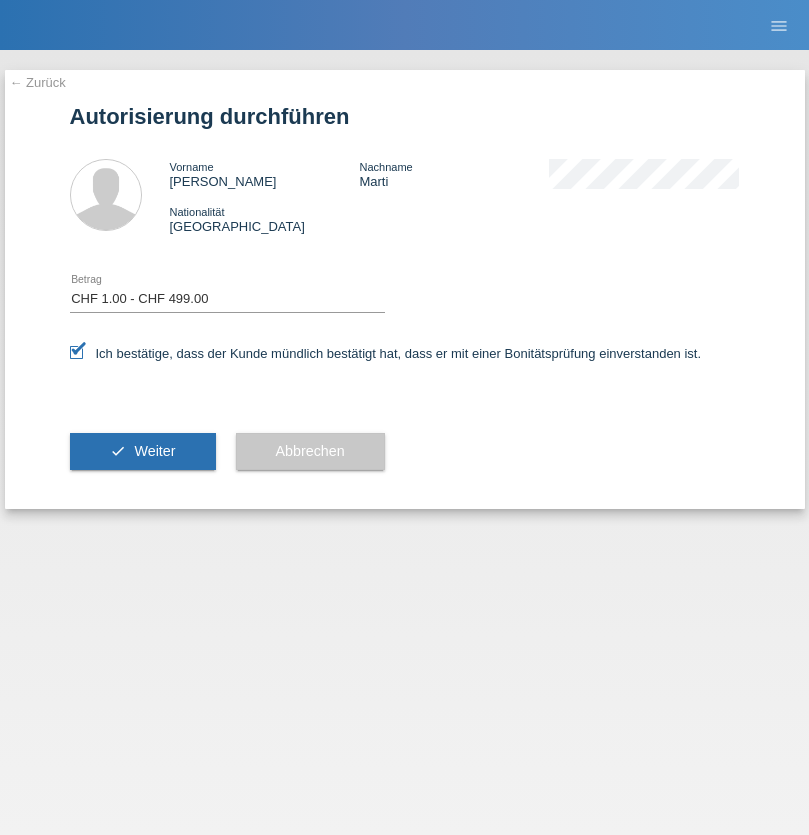 scroll, scrollTop: 0, scrollLeft: 0, axis: both 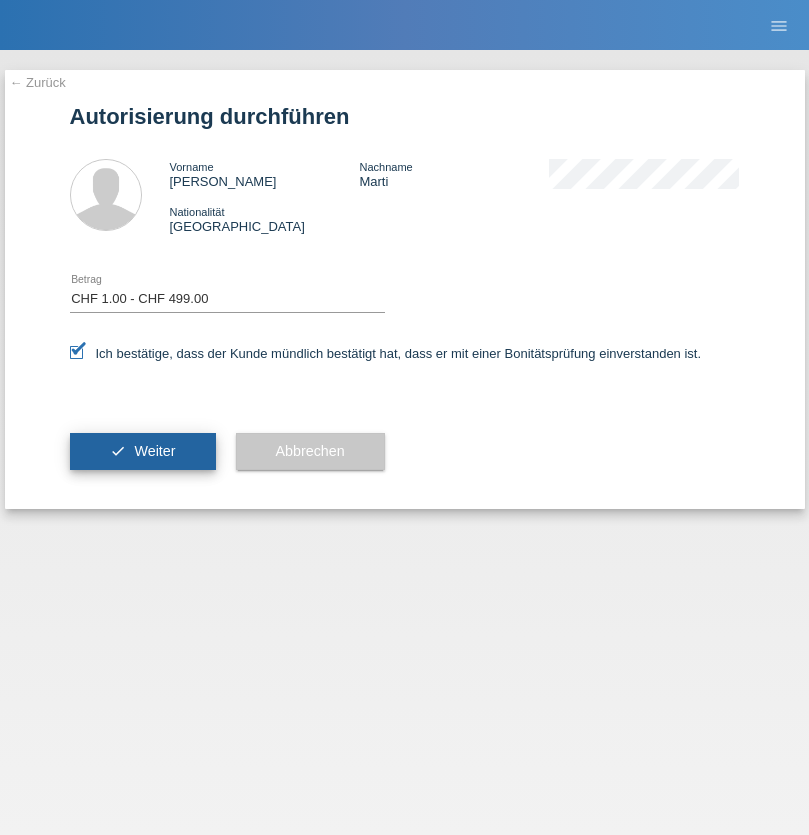click on "Weiter" at bounding box center [154, 451] 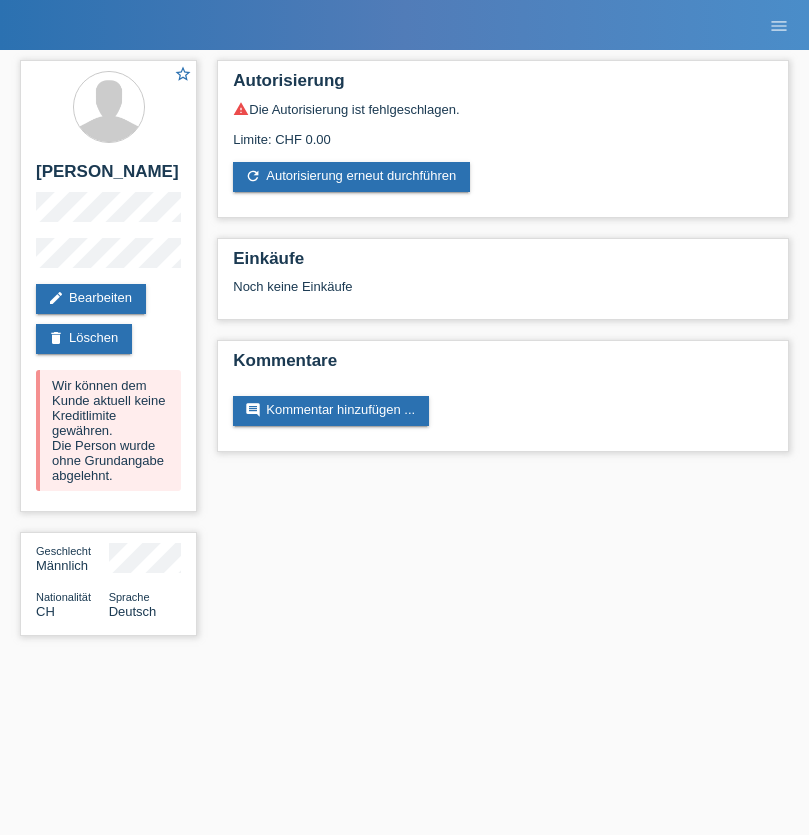 scroll, scrollTop: 0, scrollLeft: 0, axis: both 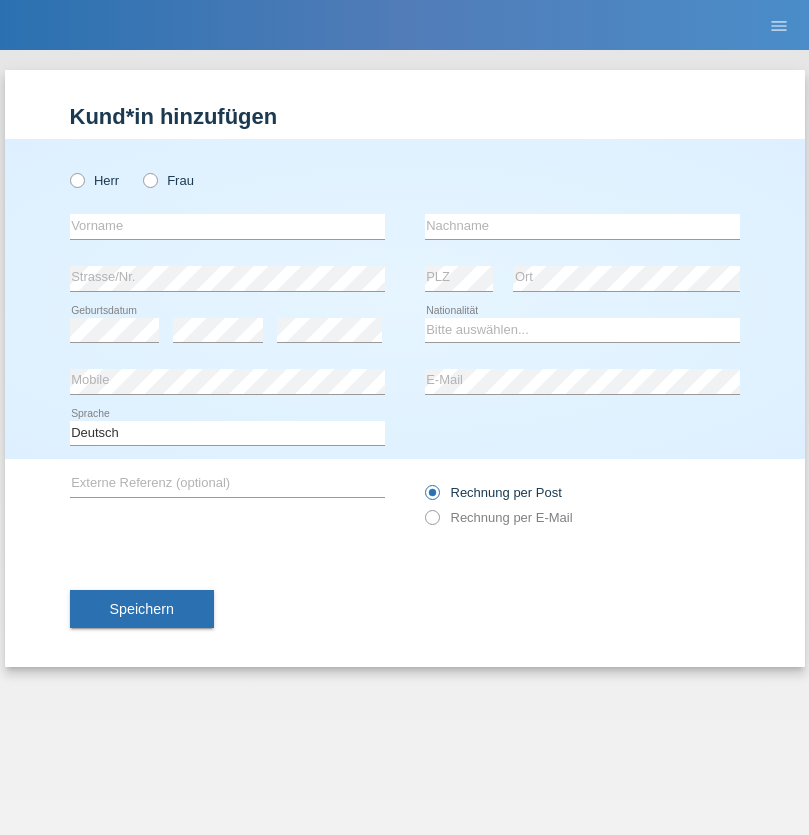 radio on "true" 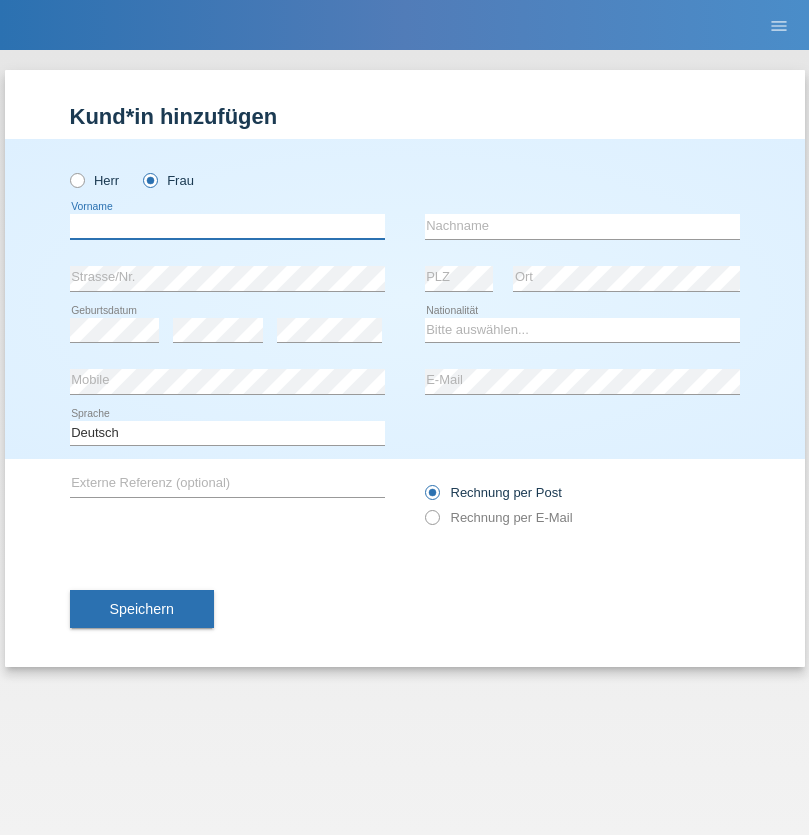 click at bounding box center [227, 226] 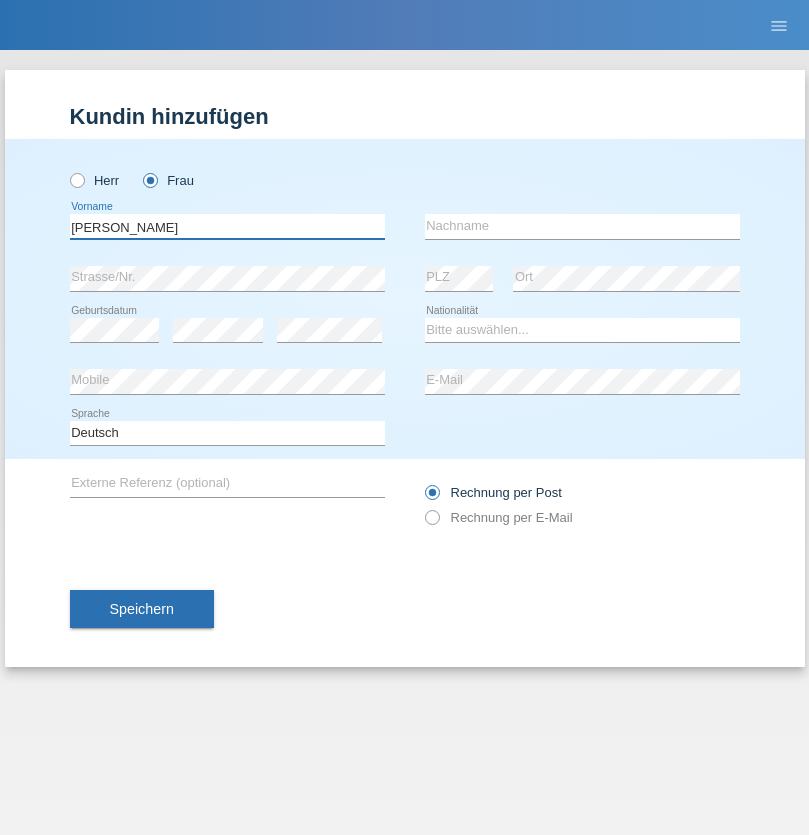 type on "Alberto" 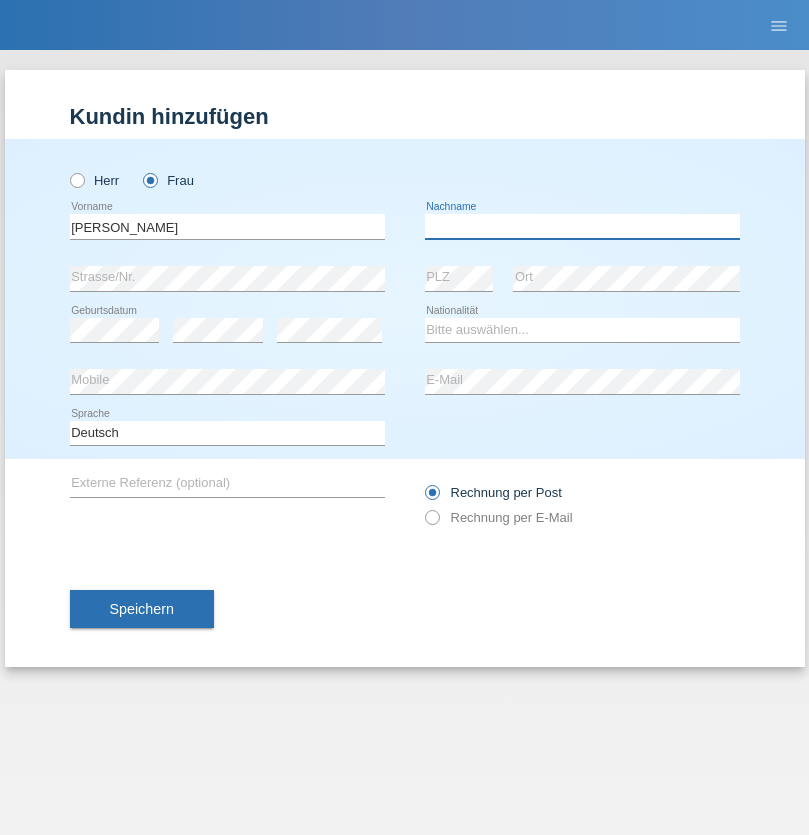 click at bounding box center (582, 226) 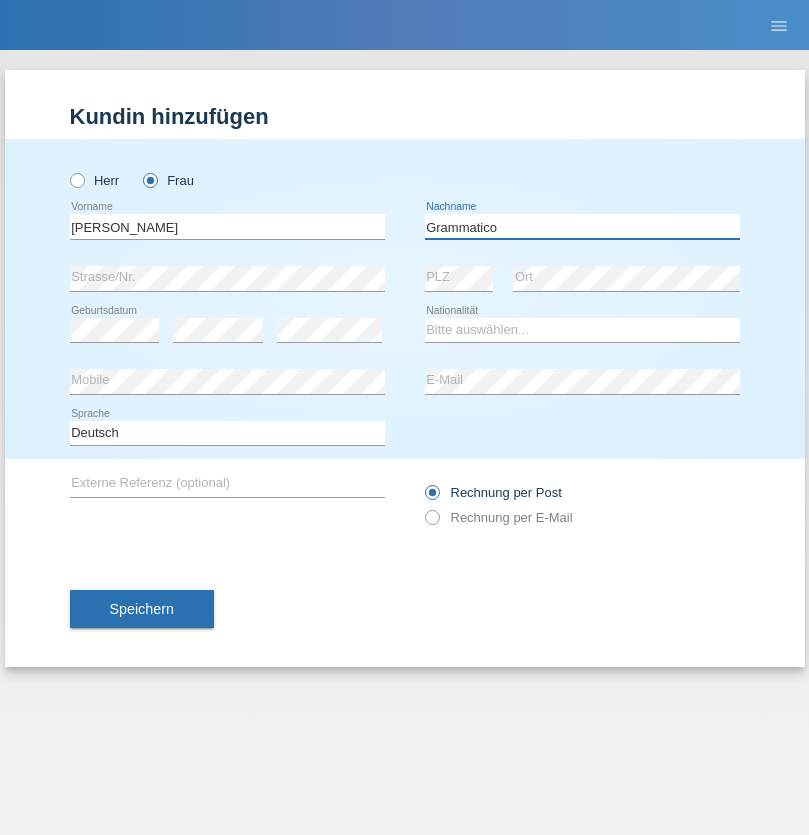 type on "Grammatico" 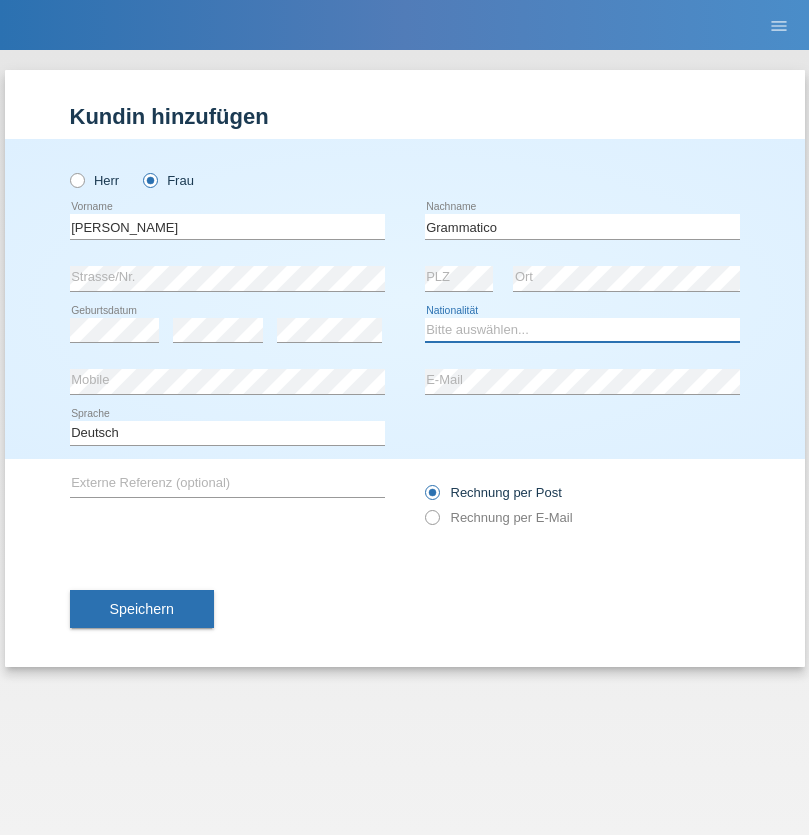 select on "CH" 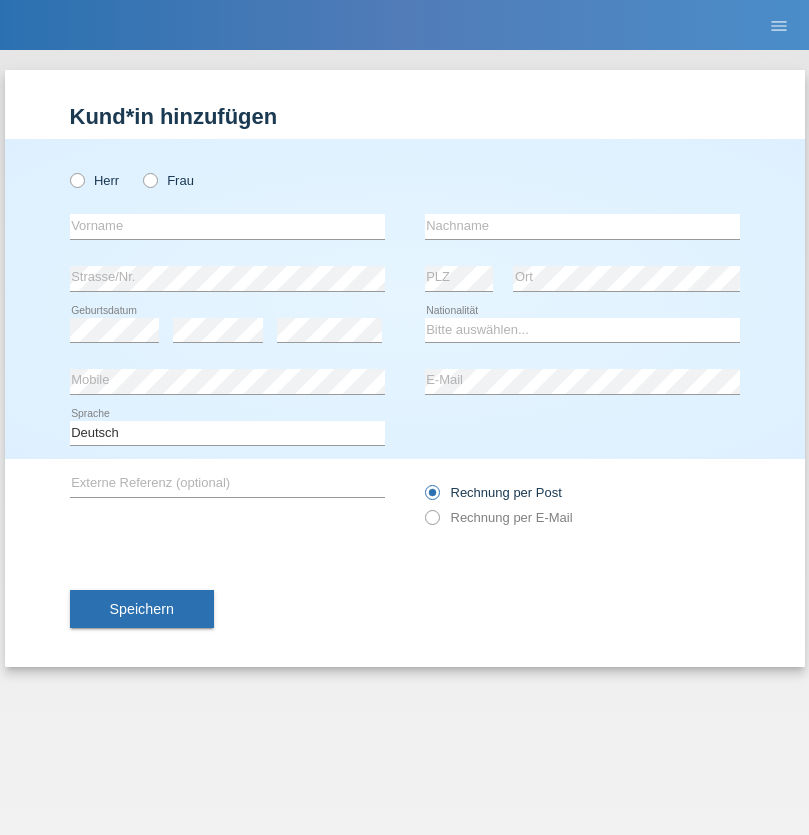 scroll, scrollTop: 0, scrollLeft: 0, axis: both 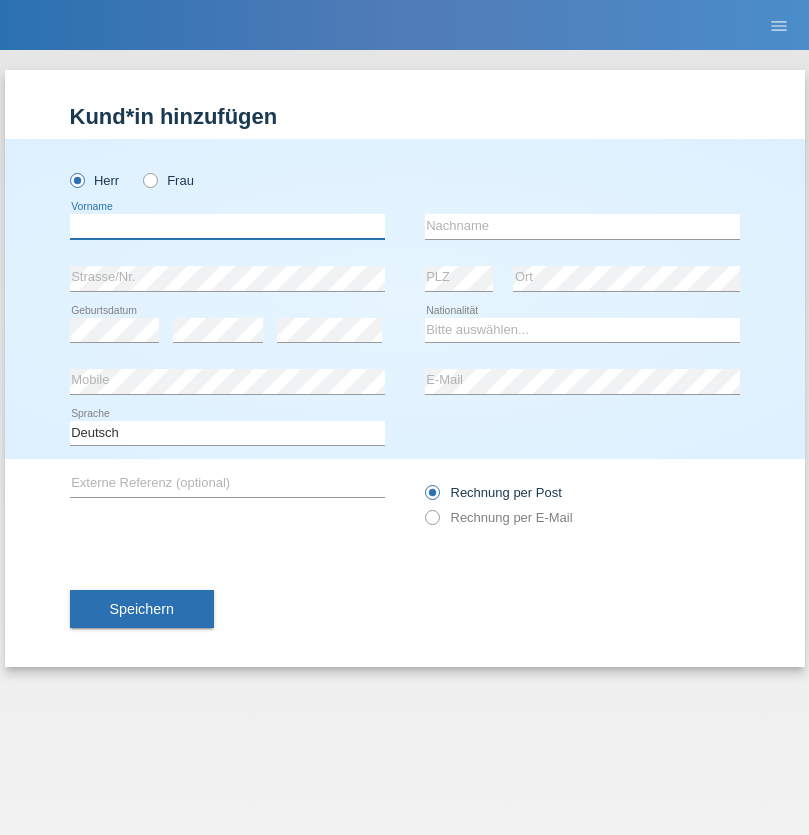 click at bounding box center [227, 226] 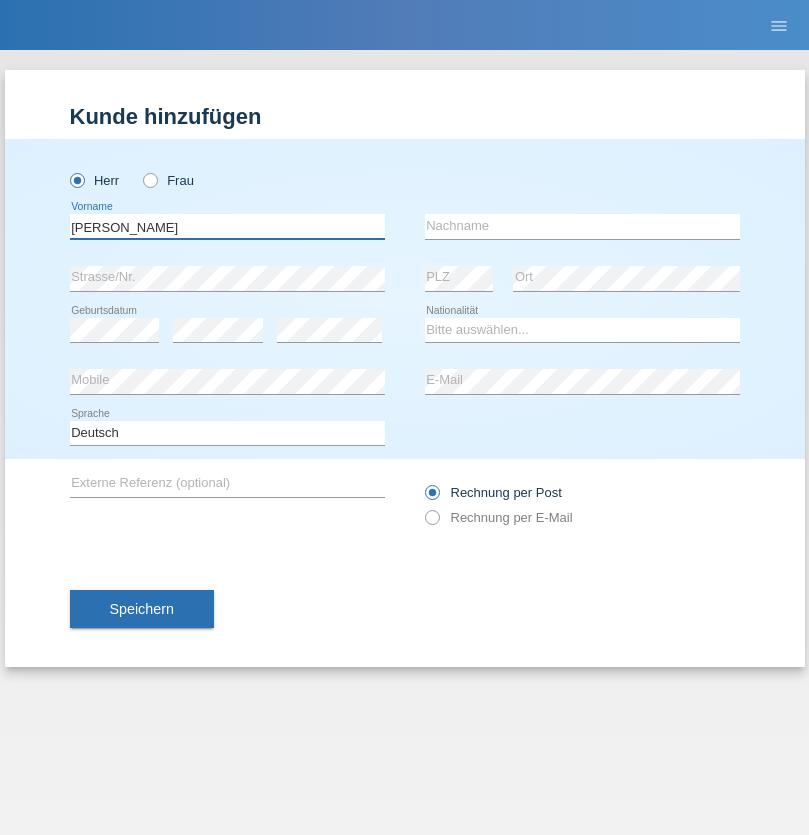 type on "[PERSON_NAME]" 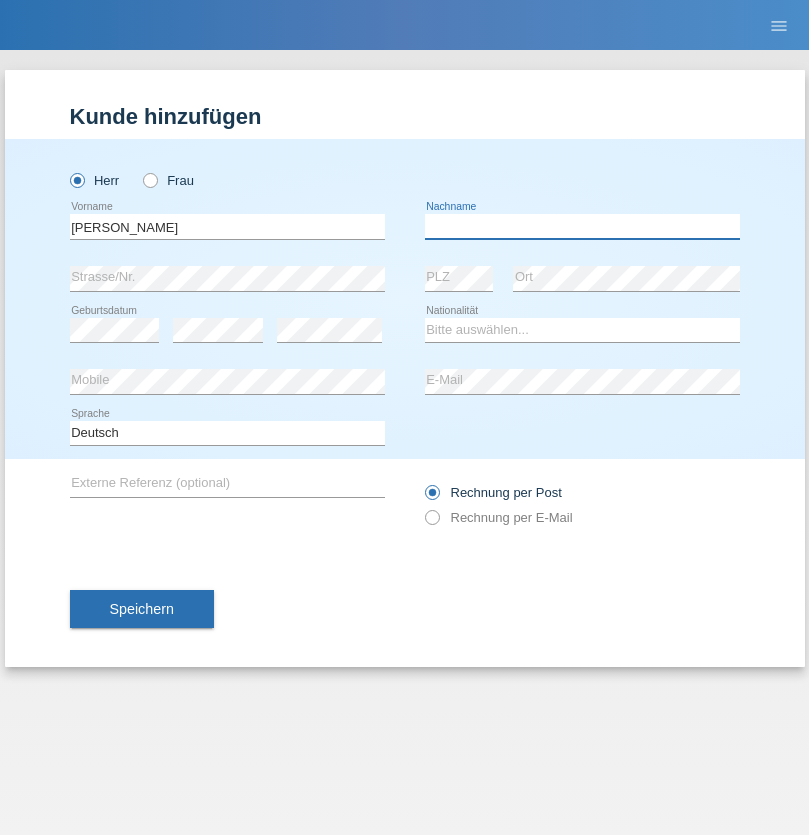 click at bounding box center [582, 226] 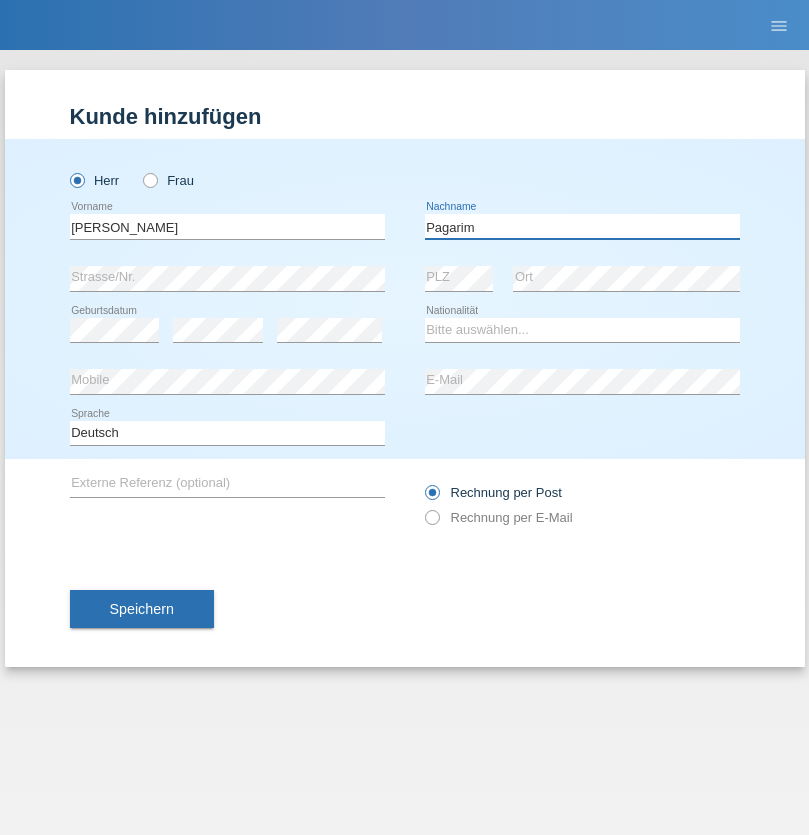 type on "Pagarim" 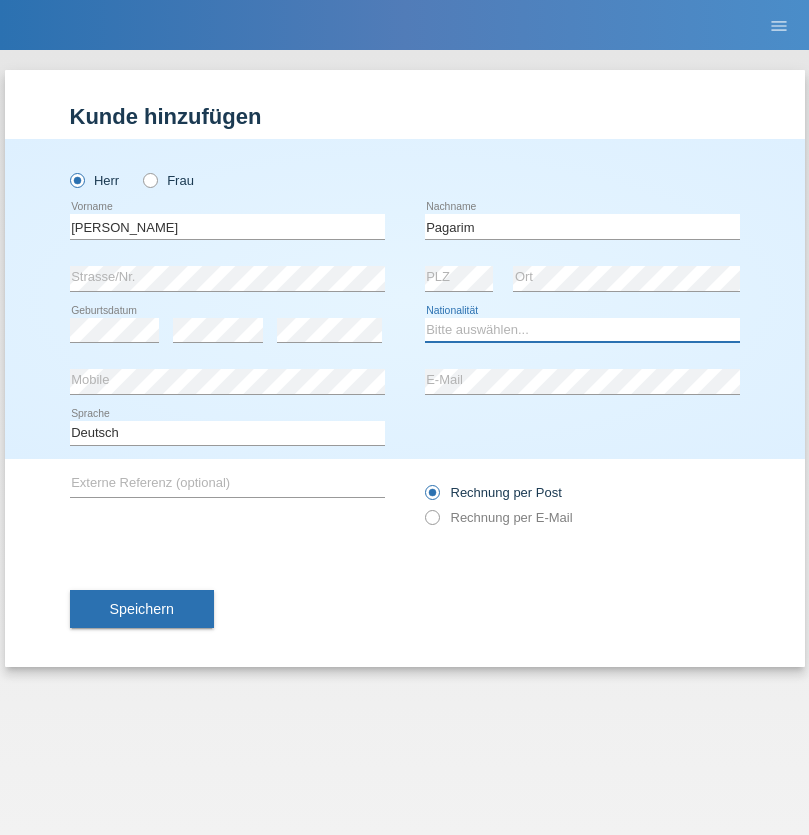 select on "CH" 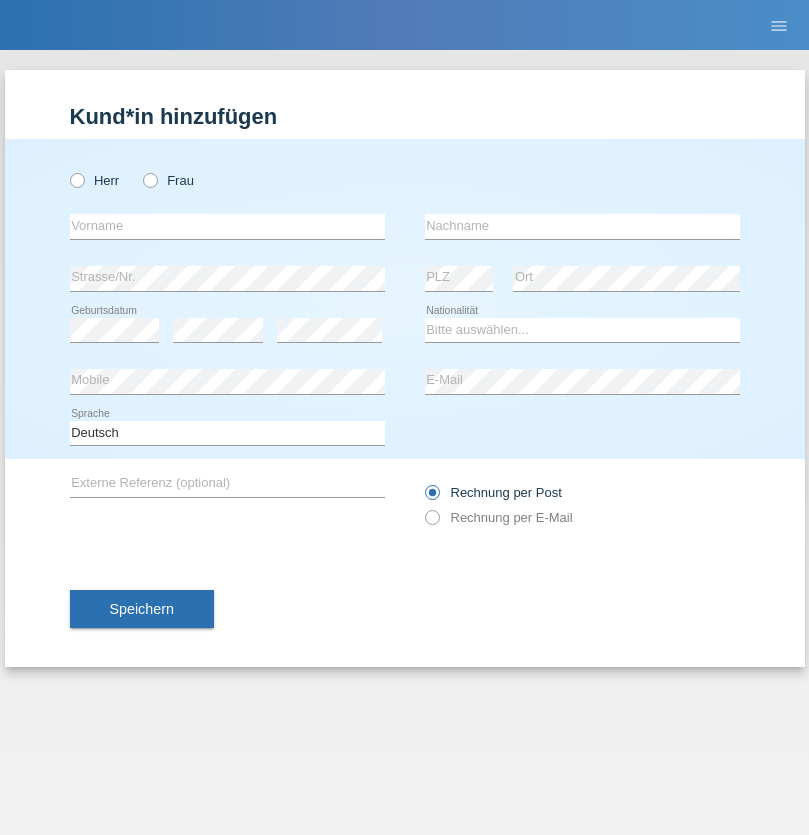 scroll, scrollTop: 0, scrollLeft: 0, axis: both 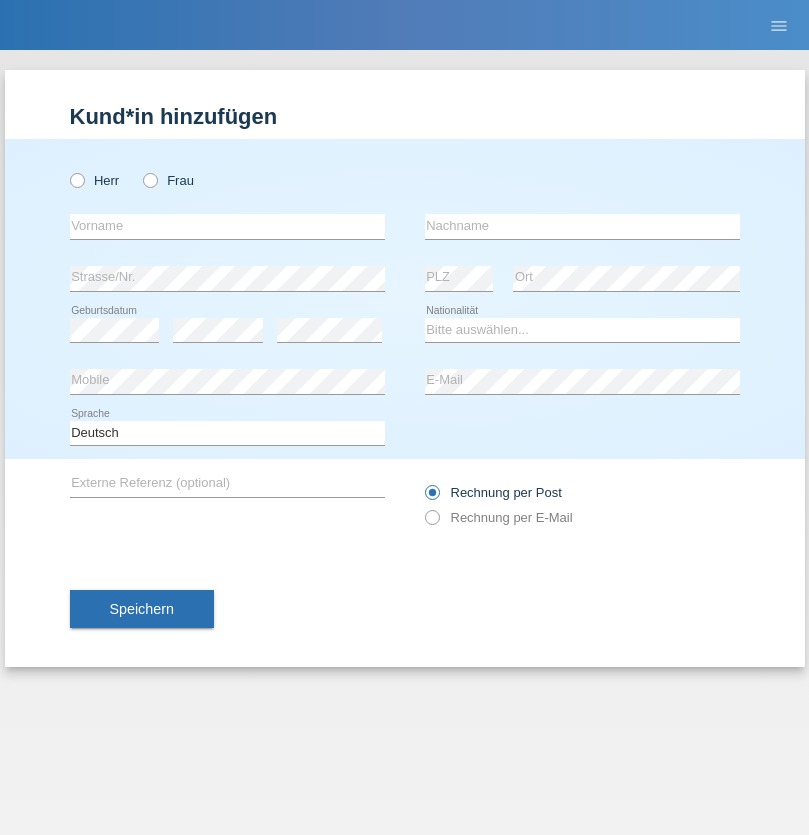 radio on "true" 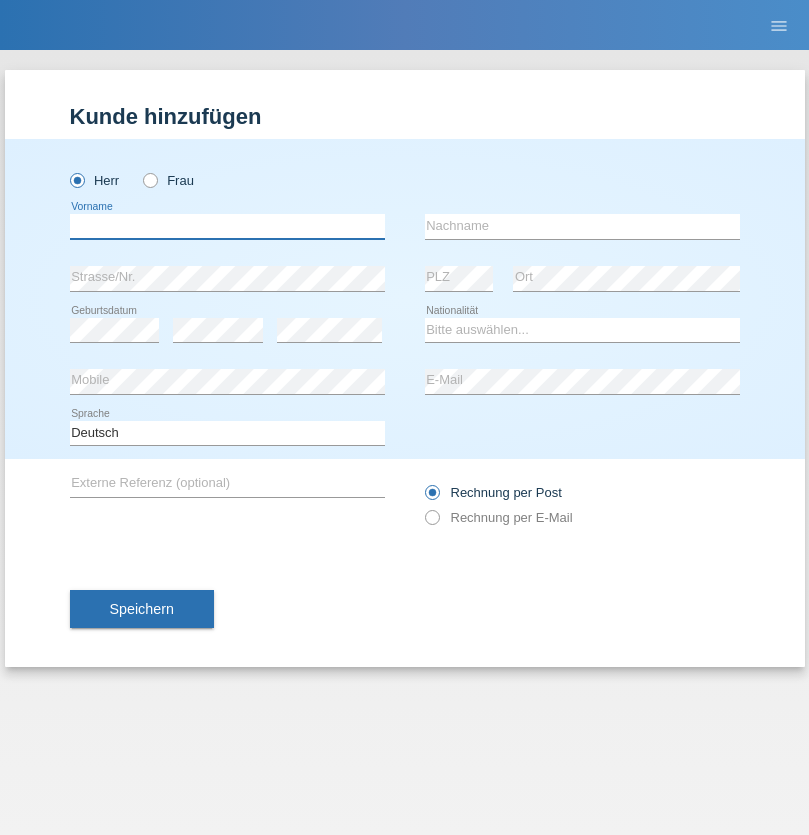 click at bounding box center [227, 226] 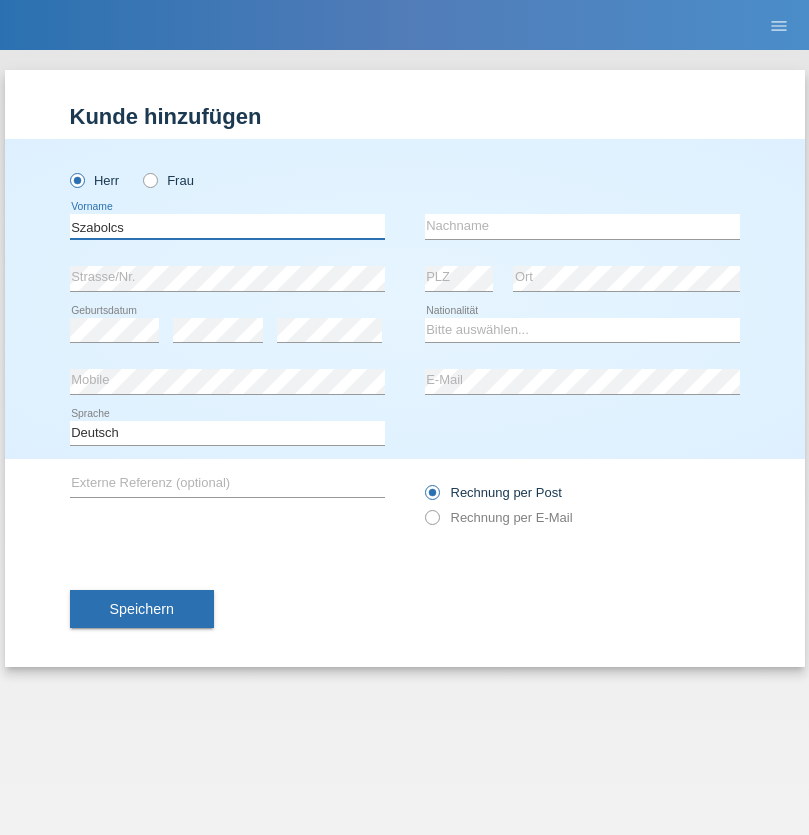 type on "Szabolcs" 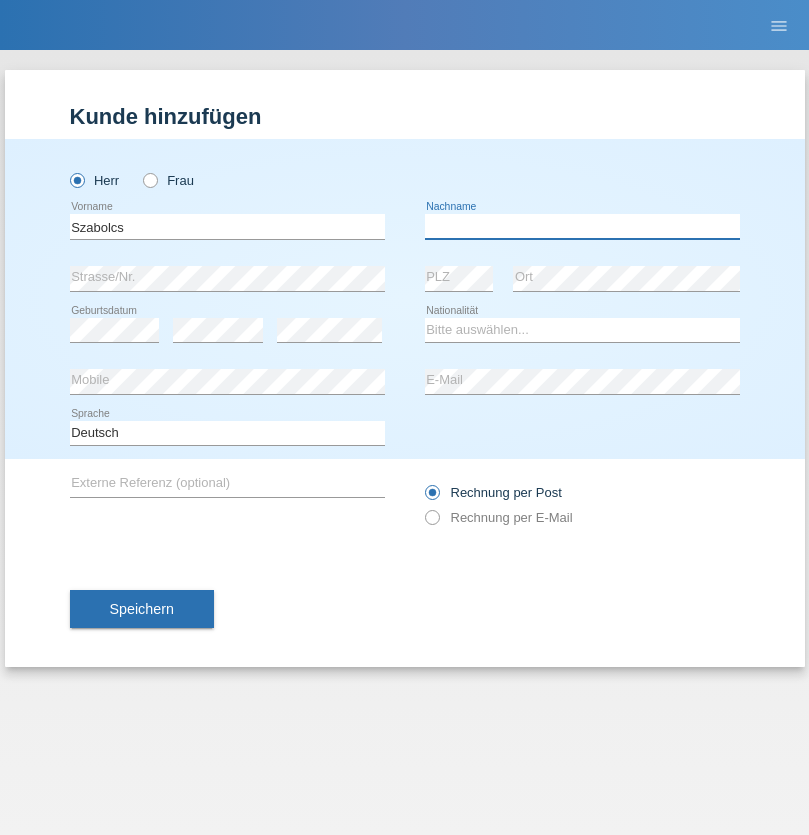 click at bounding box center (582, 226) 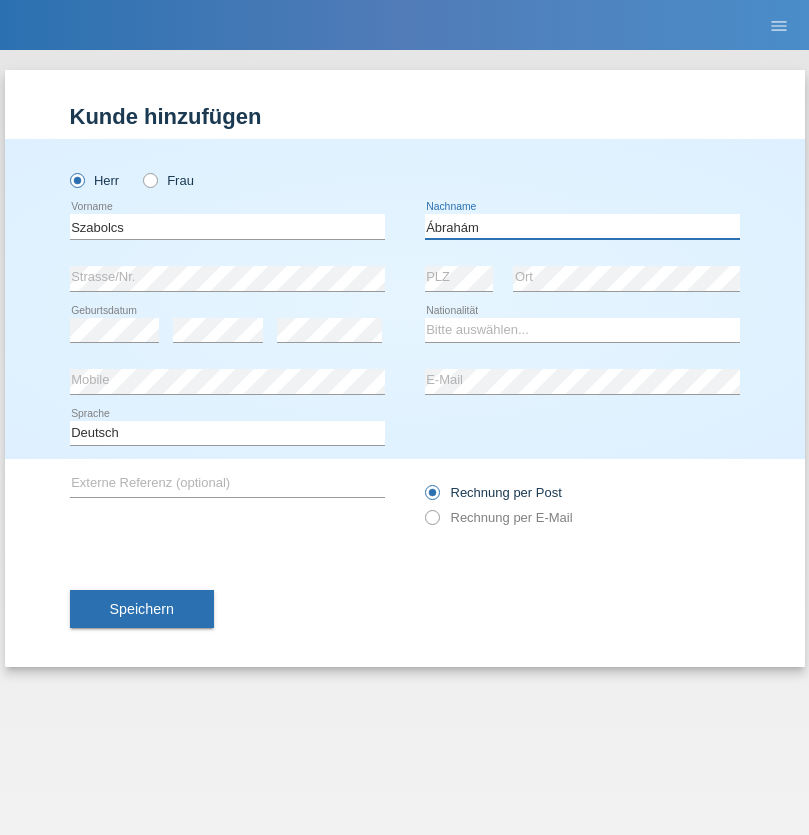type on "Ábrahám" 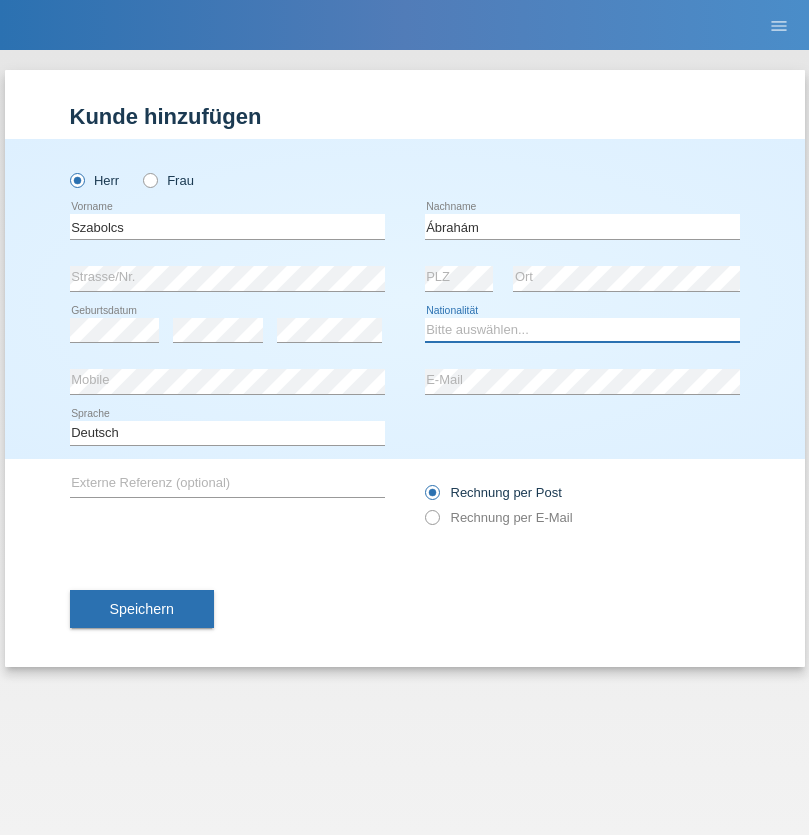 select on "HU" 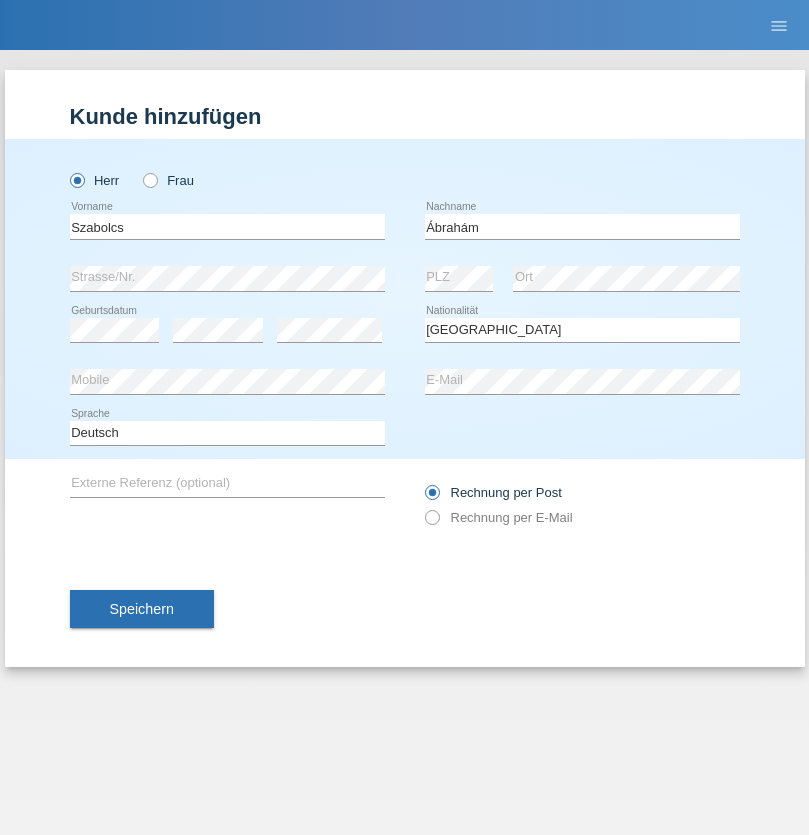select on "C" 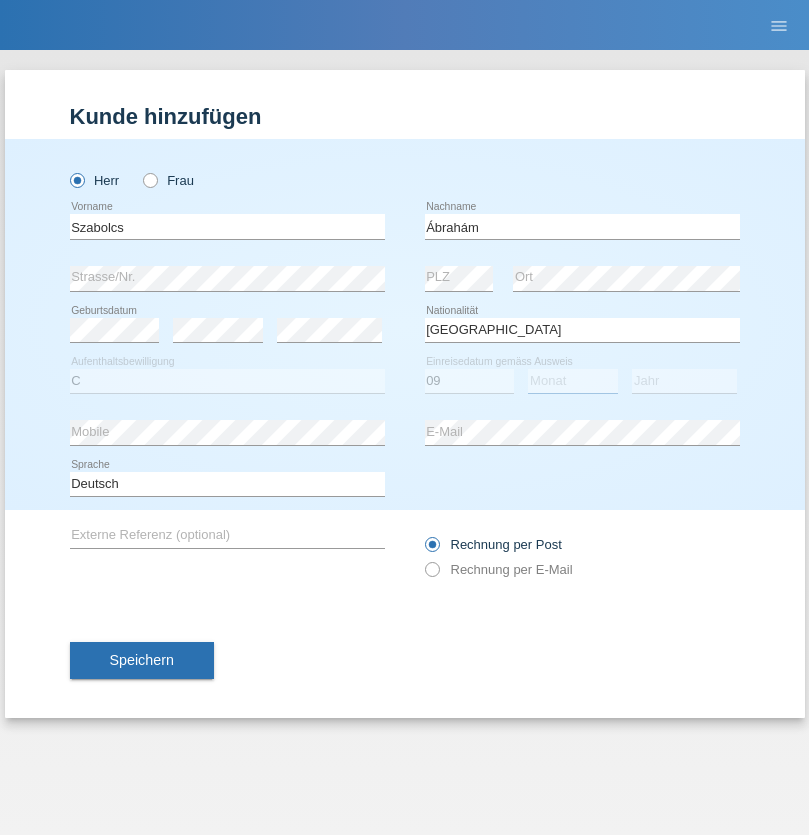 select on "12" 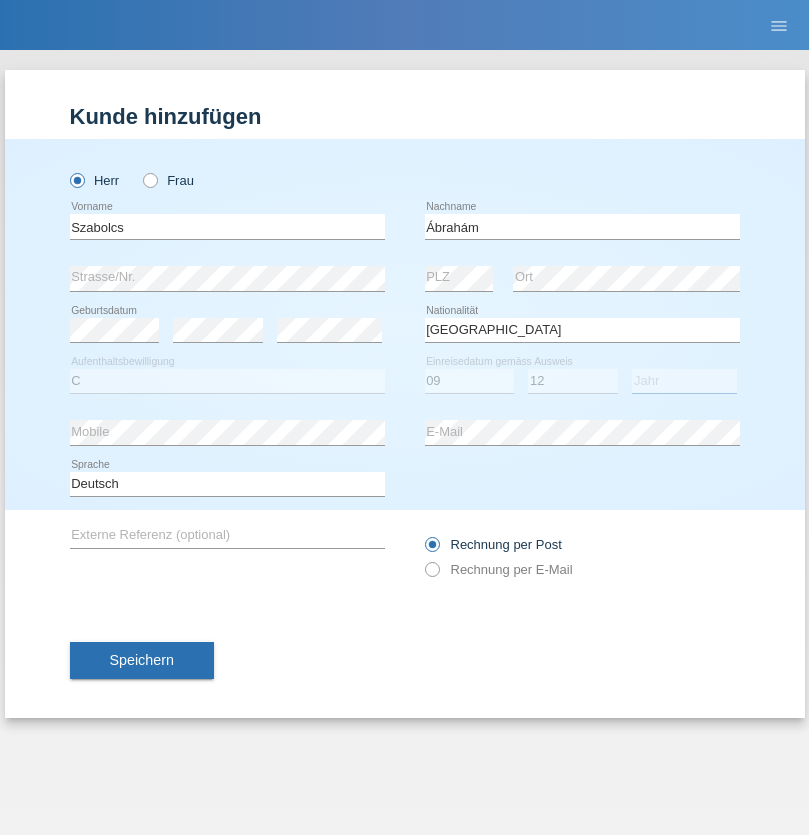 select on "2021" 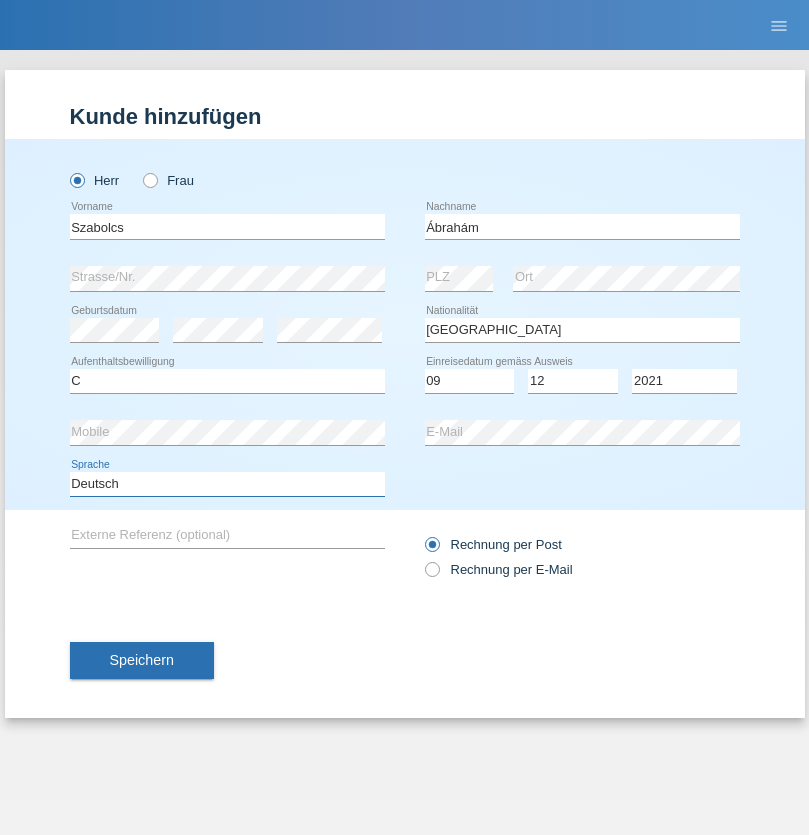 select on "en" 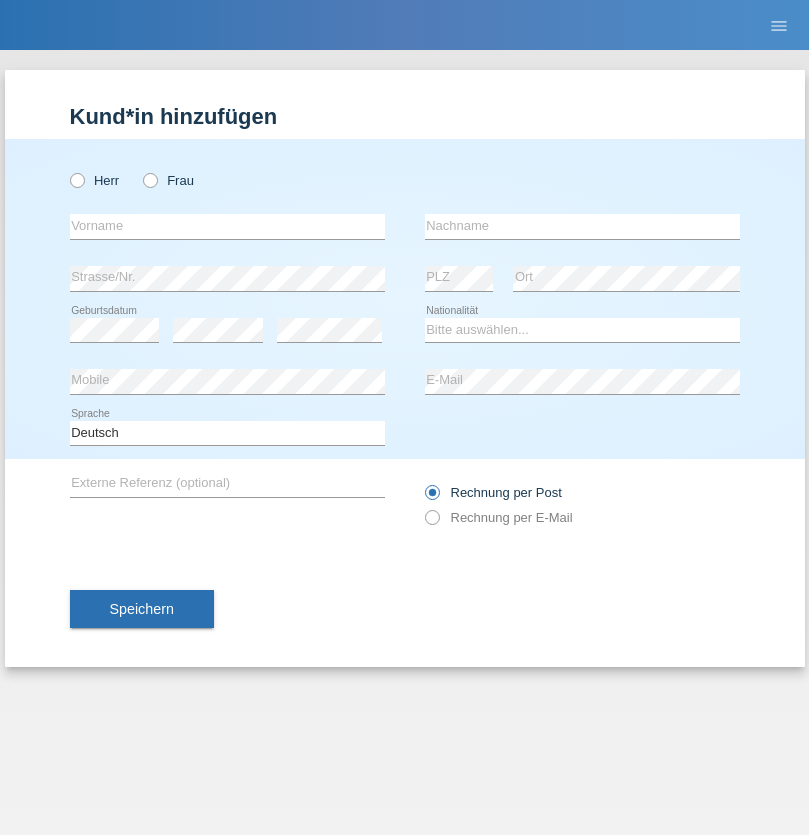 scroll, scrollTop: 0, scrollLeft: 0, axis: both 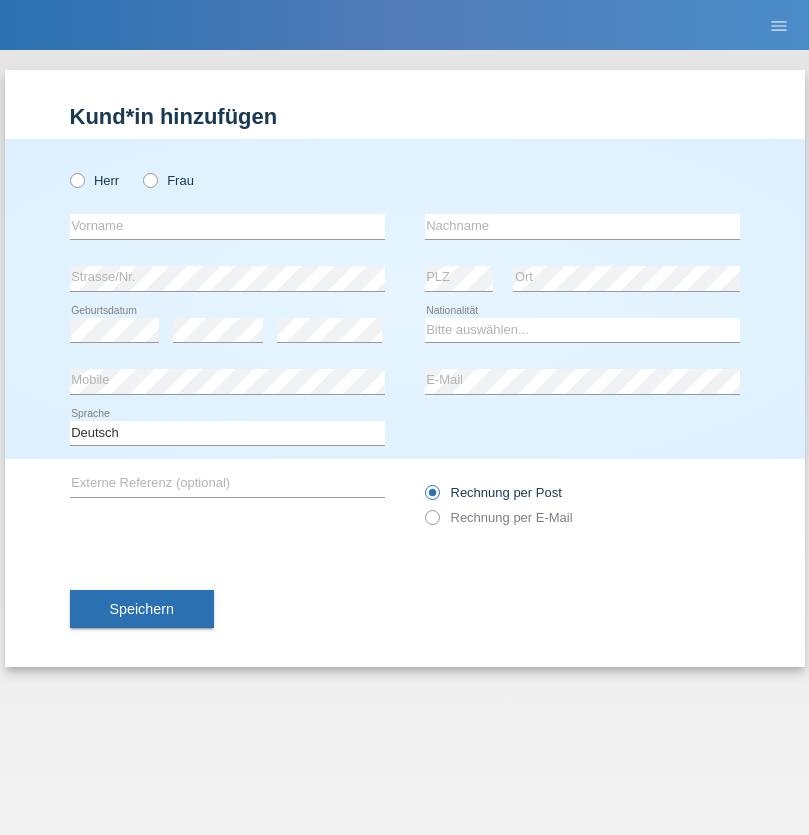 radio on "true" 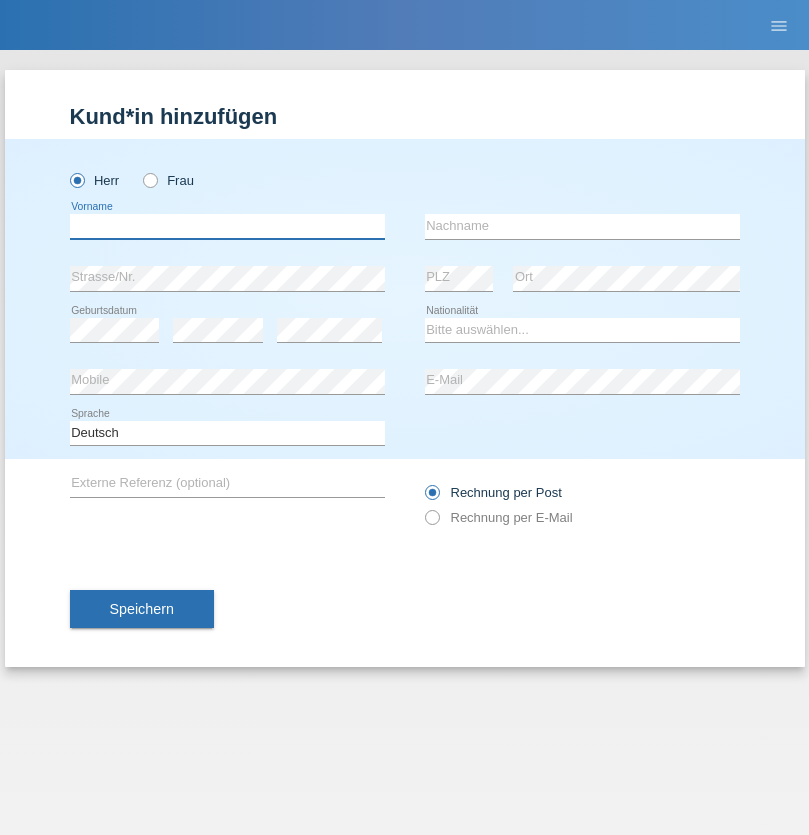 click at bounding box center [227, 226] 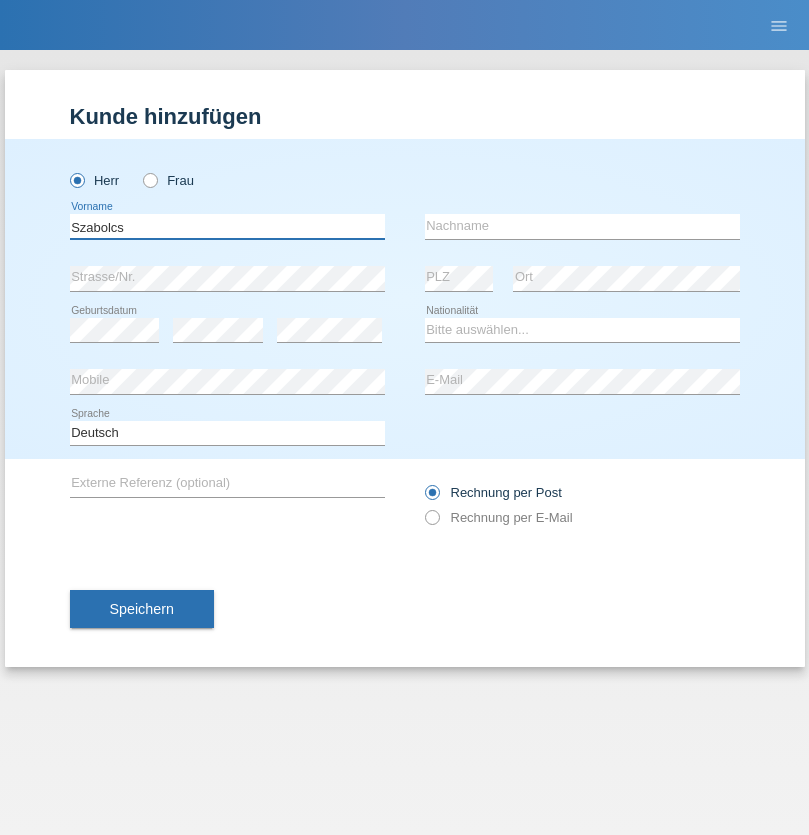 type on "Szabolcs" 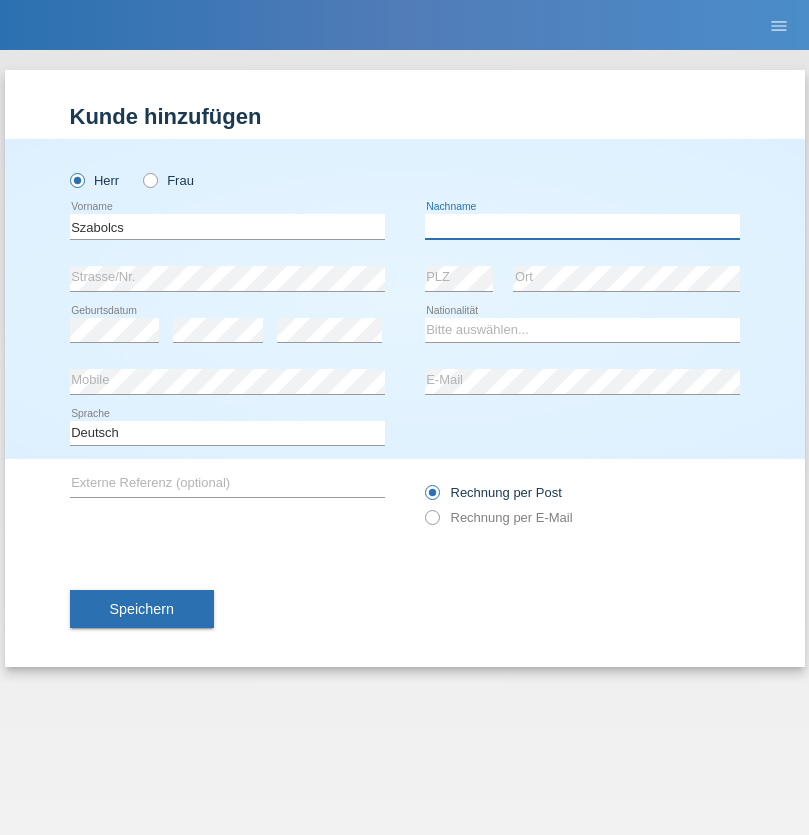 click at bounding box center [582, 226] 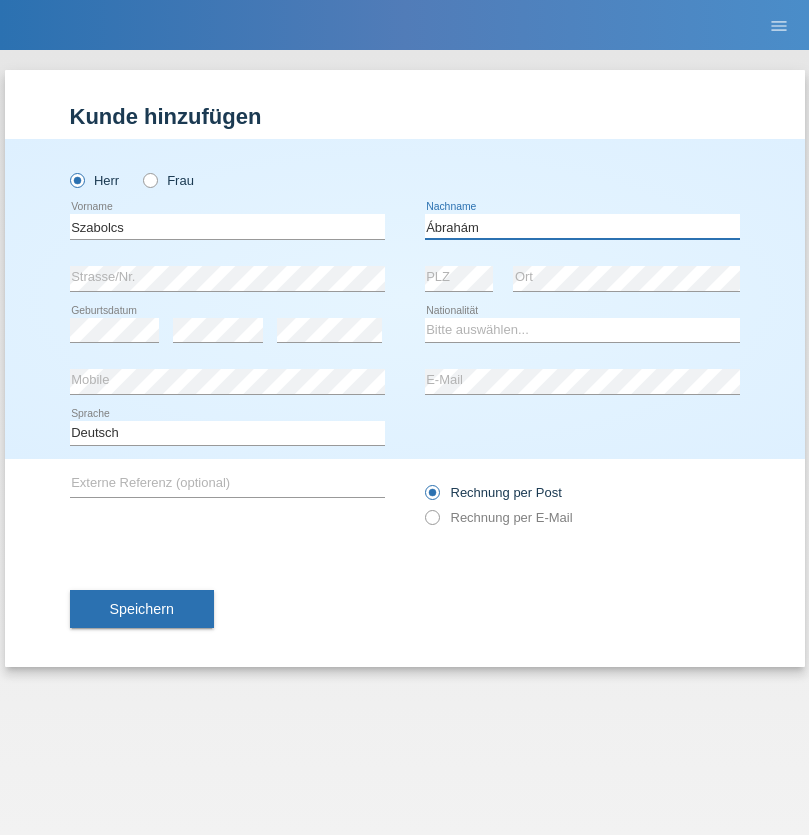 type on "Ábrahám" 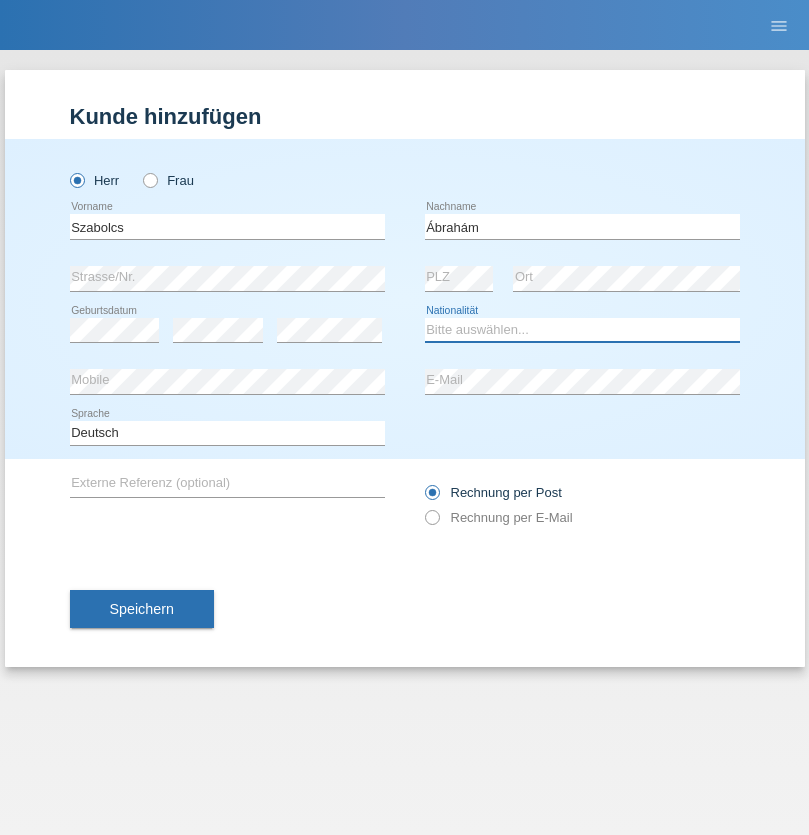 select on "HU" 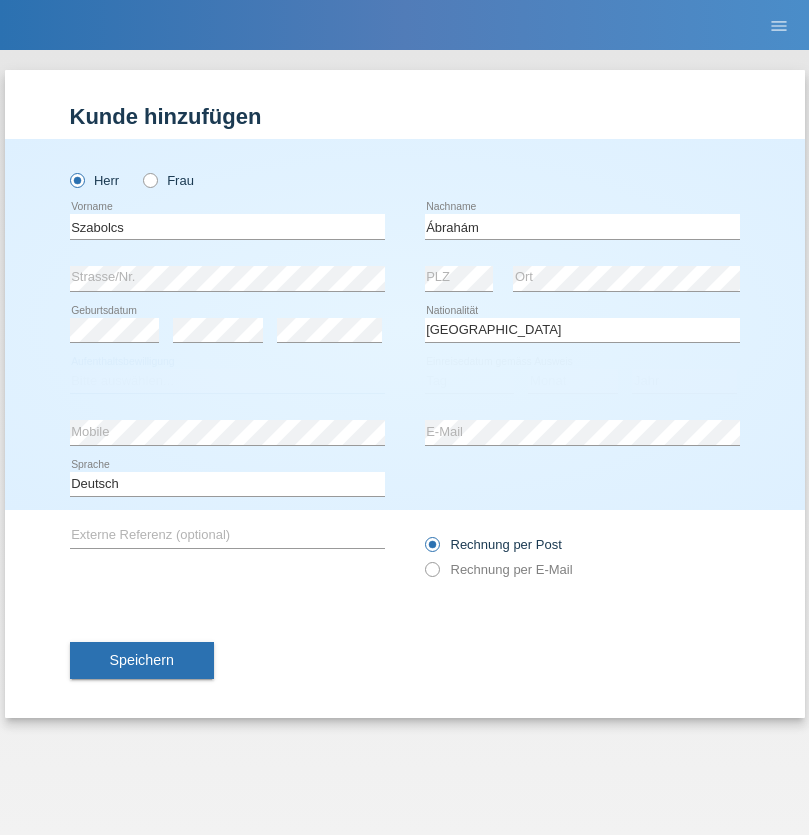 select on "C" 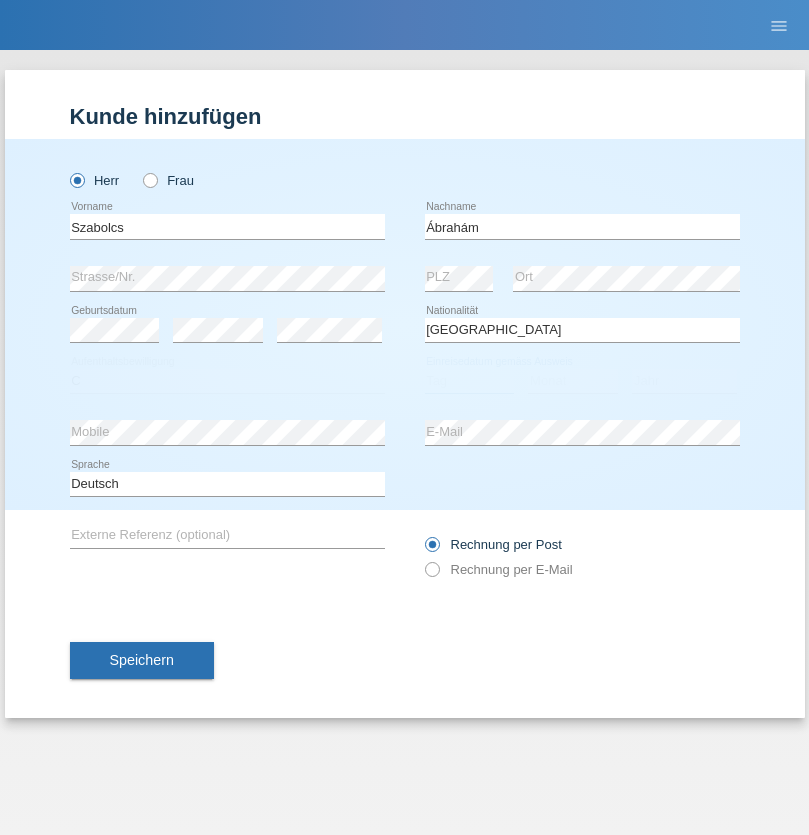 select on "09" 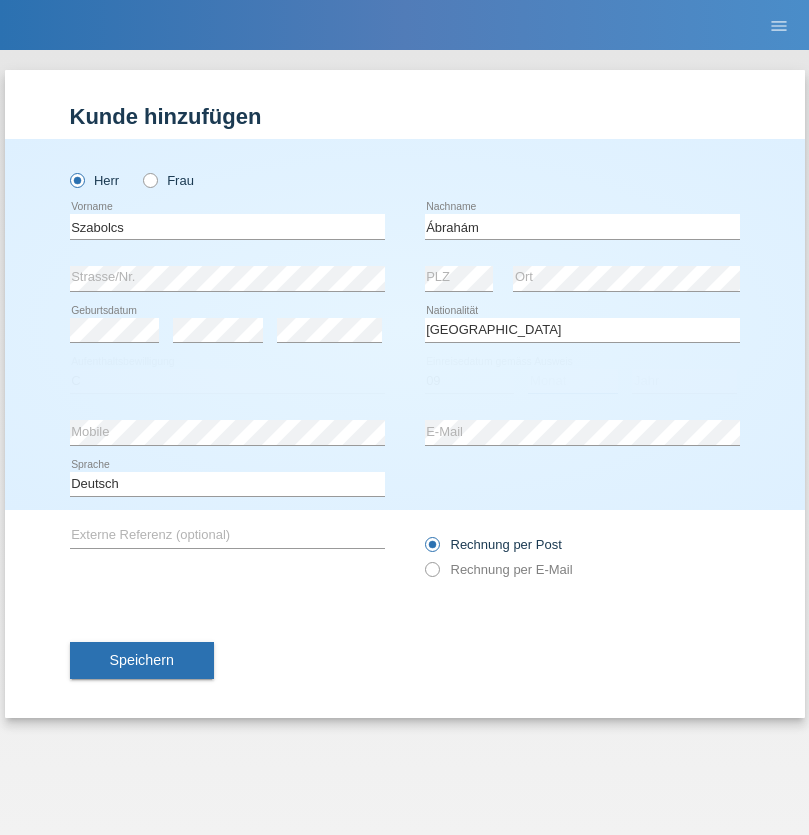 select on "12" 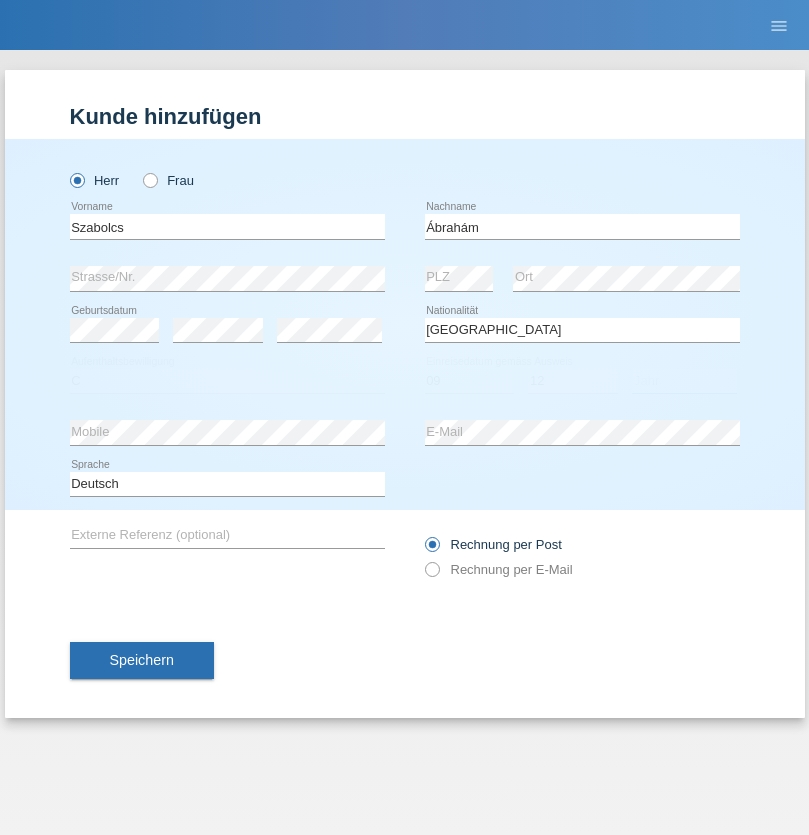 select on "2021" 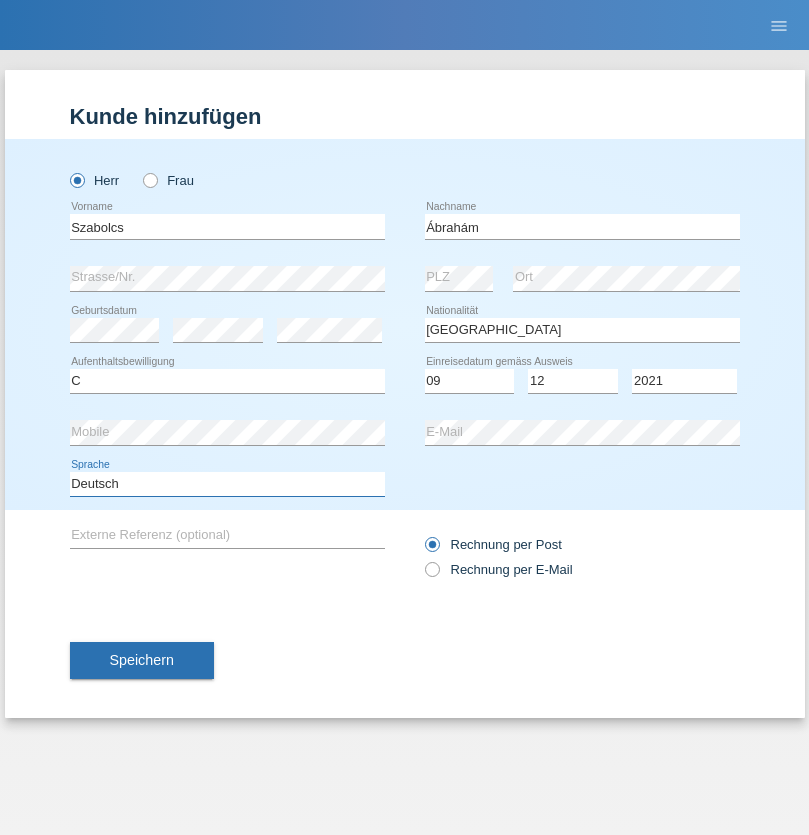 select on "en" 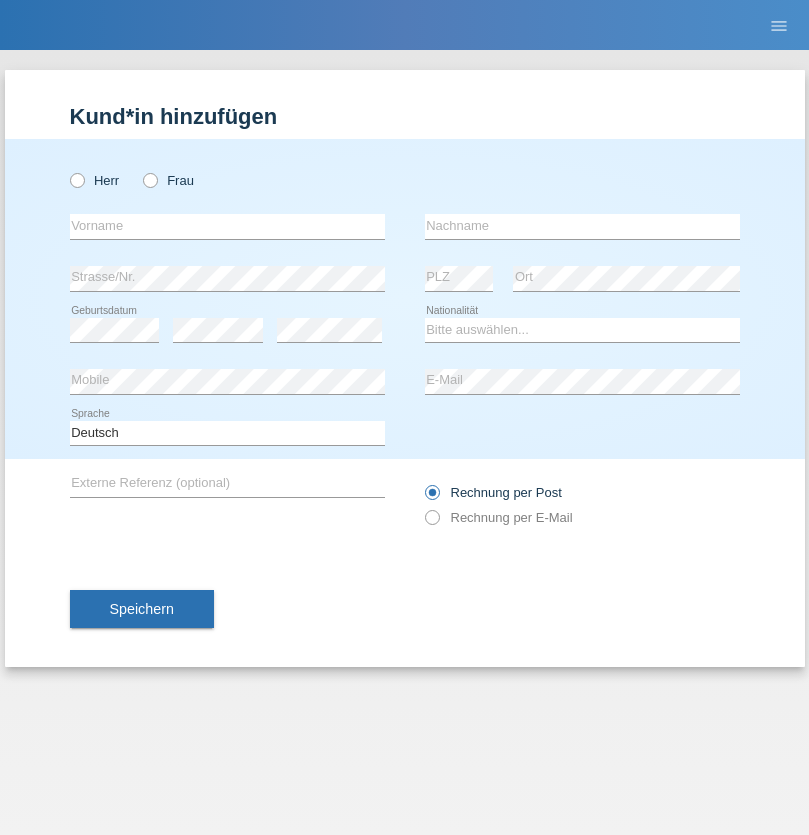 scroll, scrollTop: 0, scrollLeft: 0, axis: both 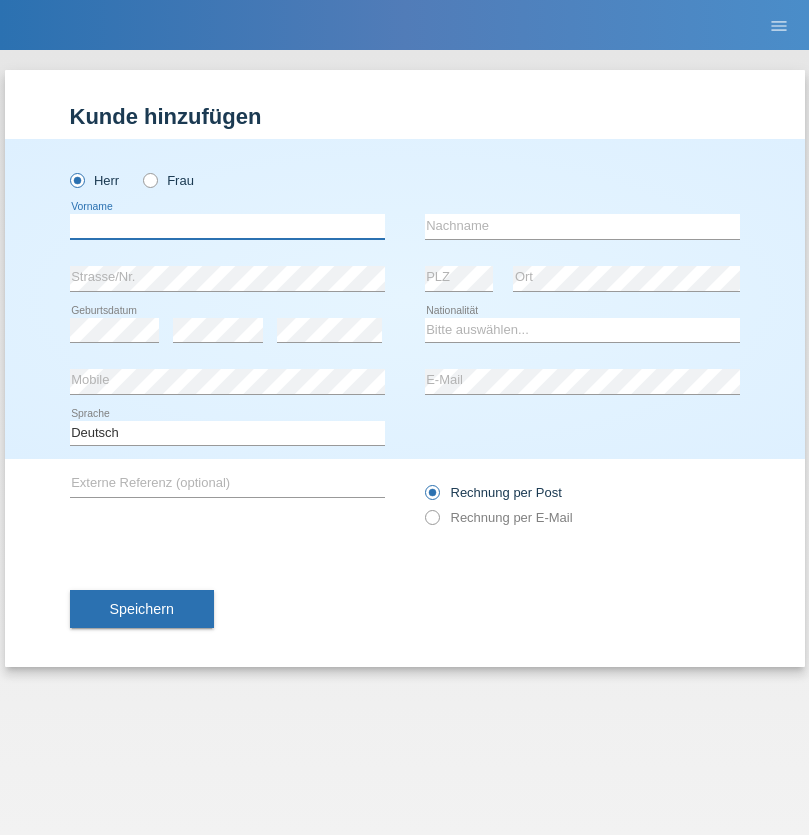 click at bounding box center [227, 226] 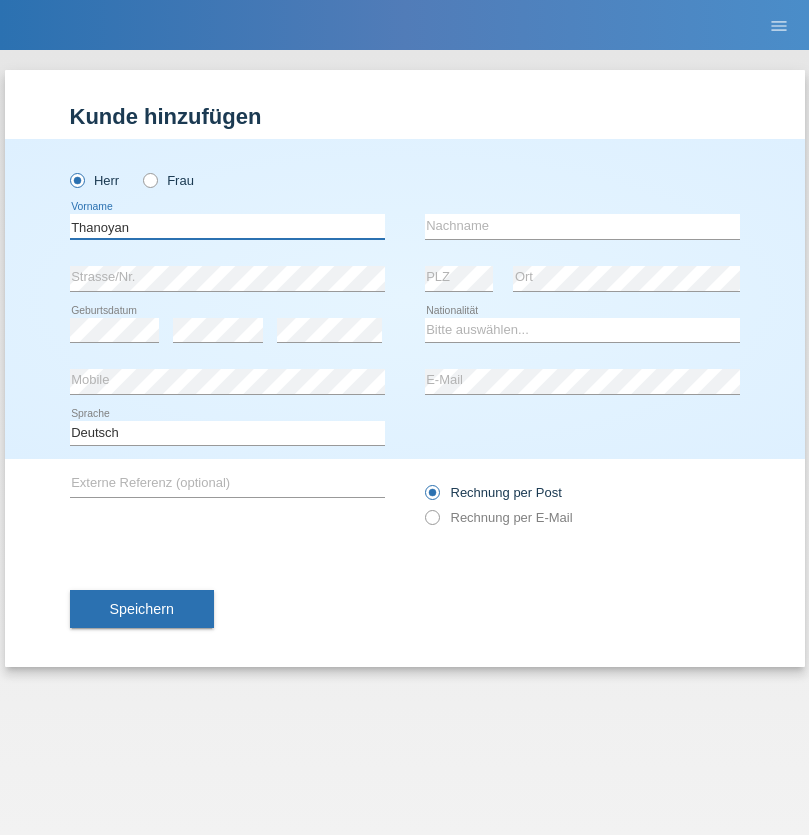 type on "Thanoyan" 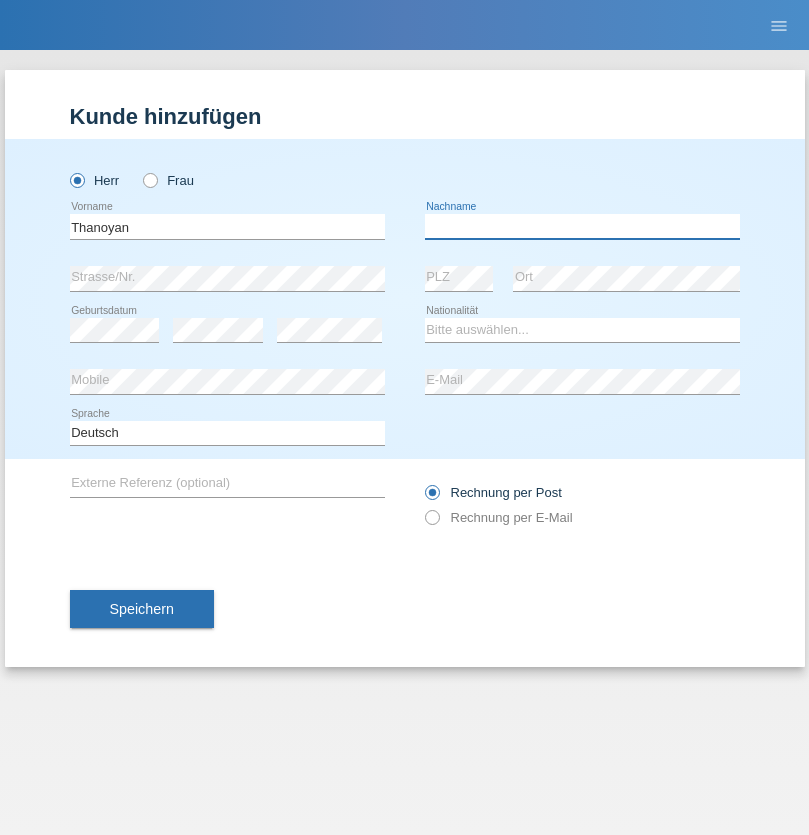 click at bounding box center [582, 226] 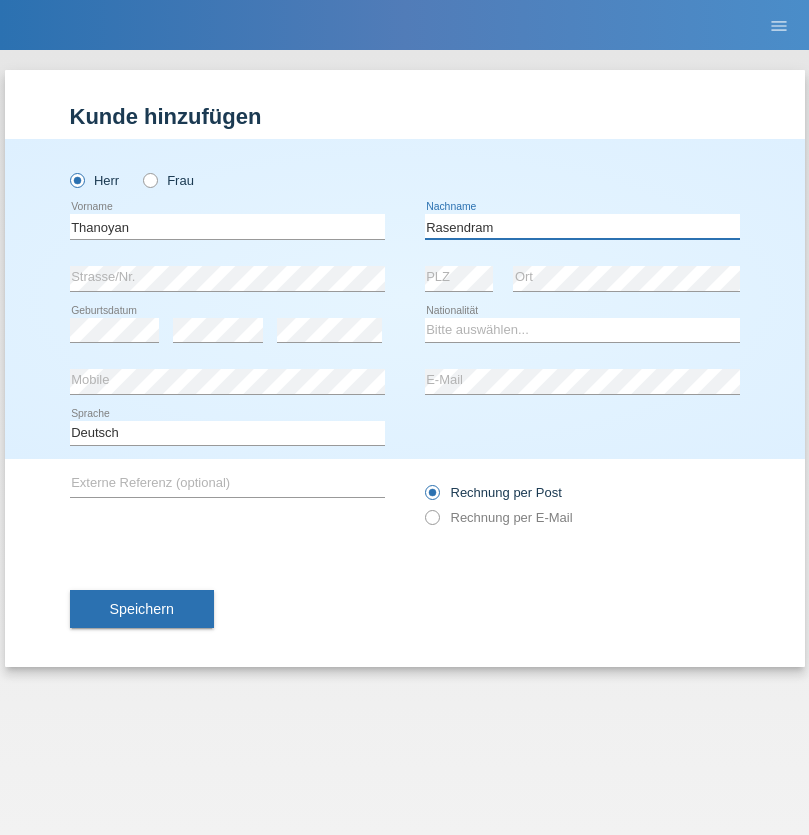 type on "Rasendram" 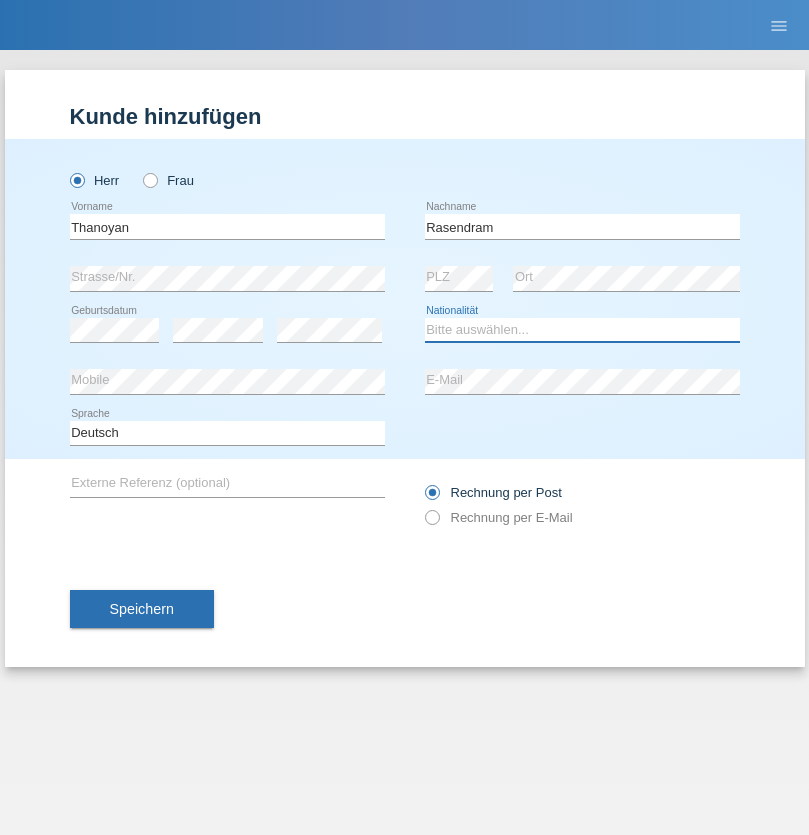 select on "LK" 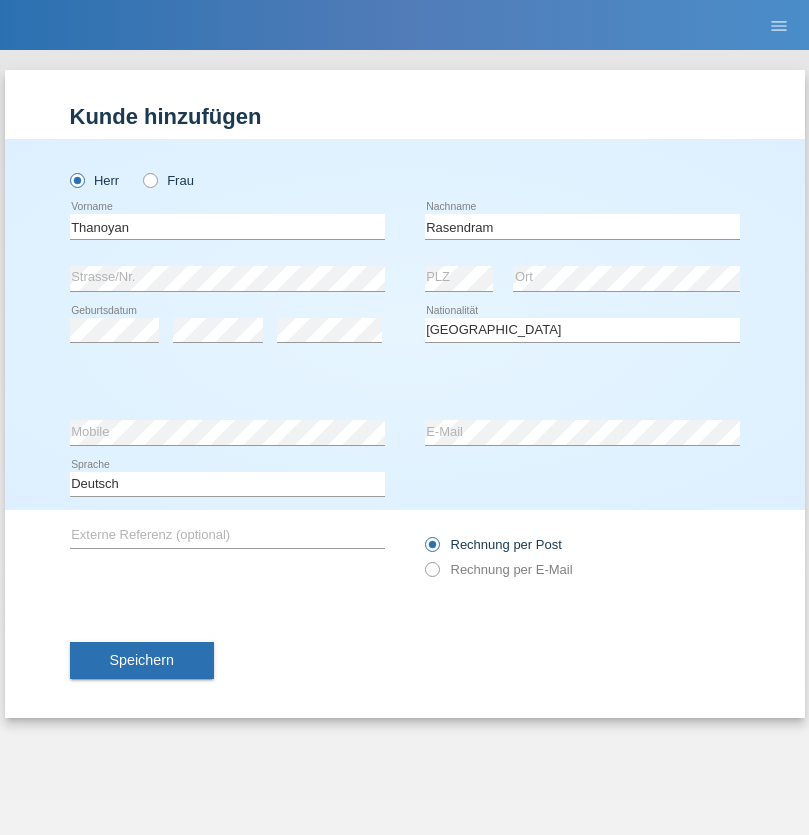 select on "C" 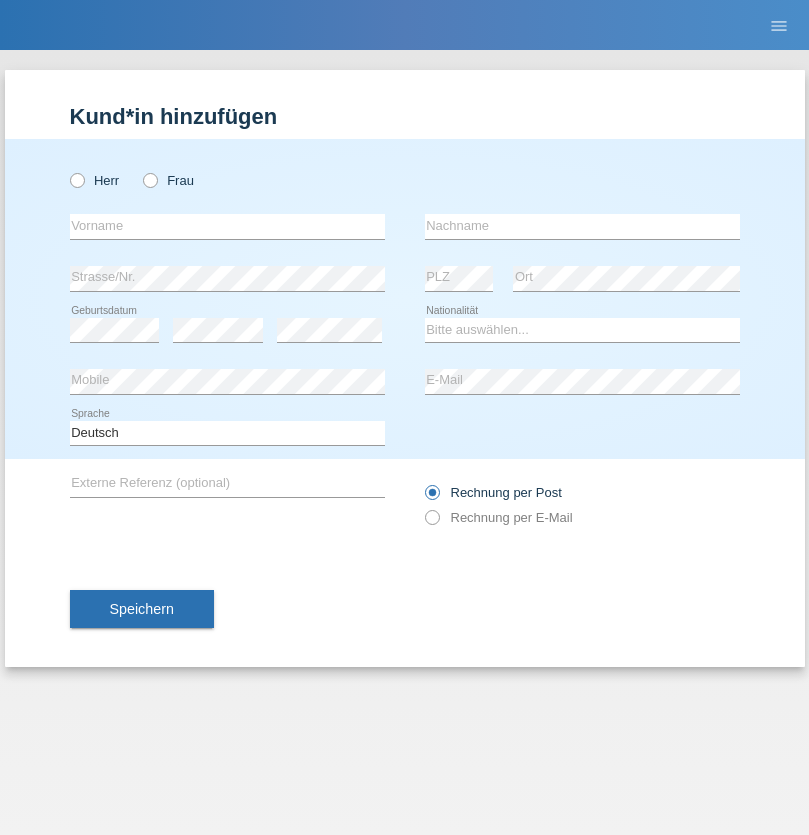 scroll, scrollTop: 0, scrollLeft: 0, axis: both 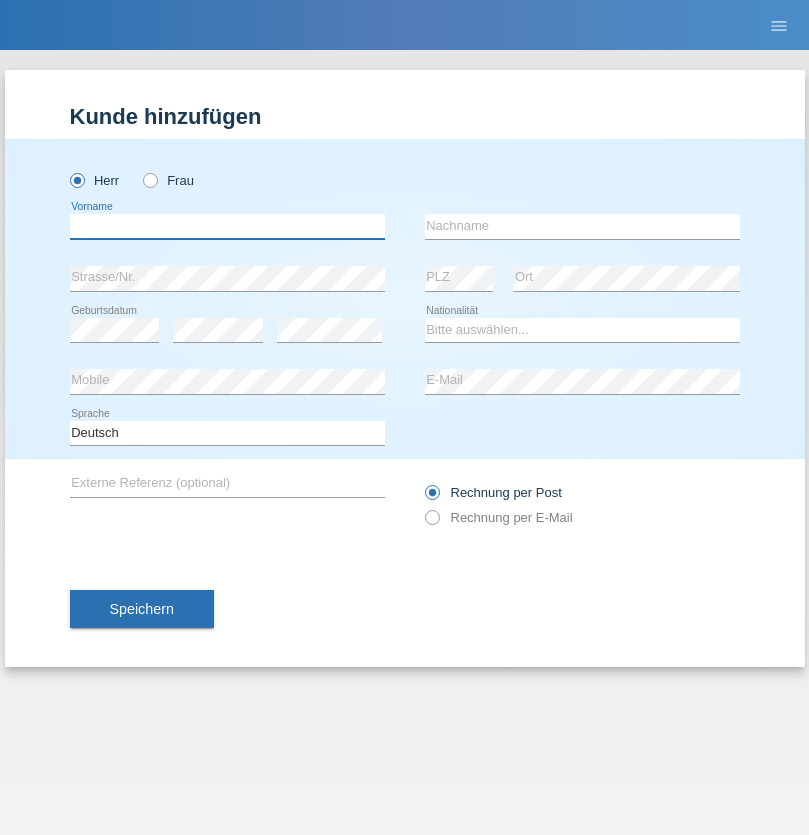 click at bounding box center [227, 226] 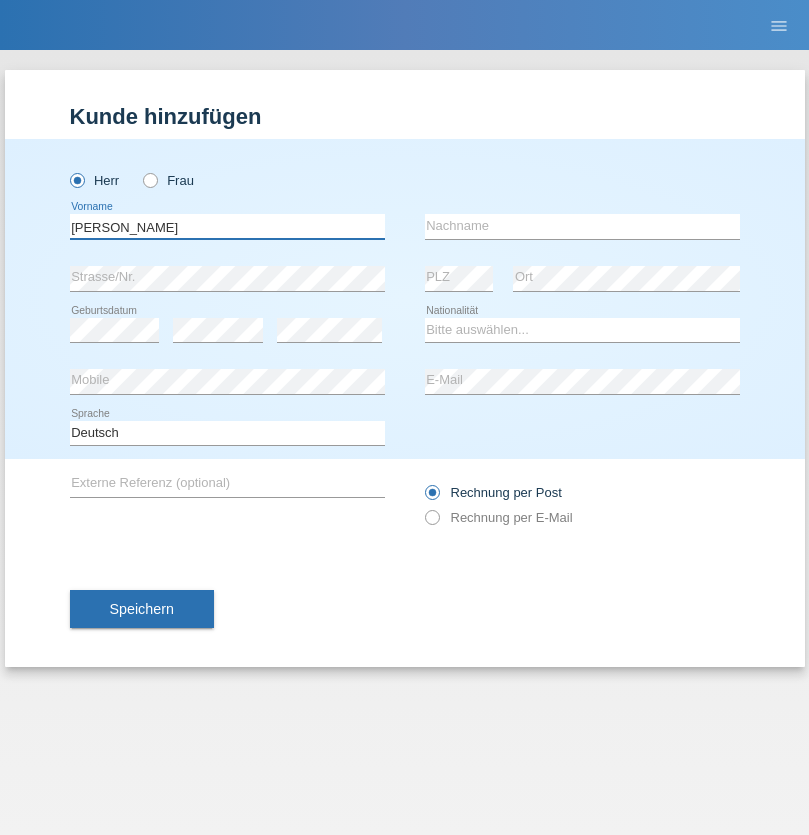type on "[PERSON_NAME]" 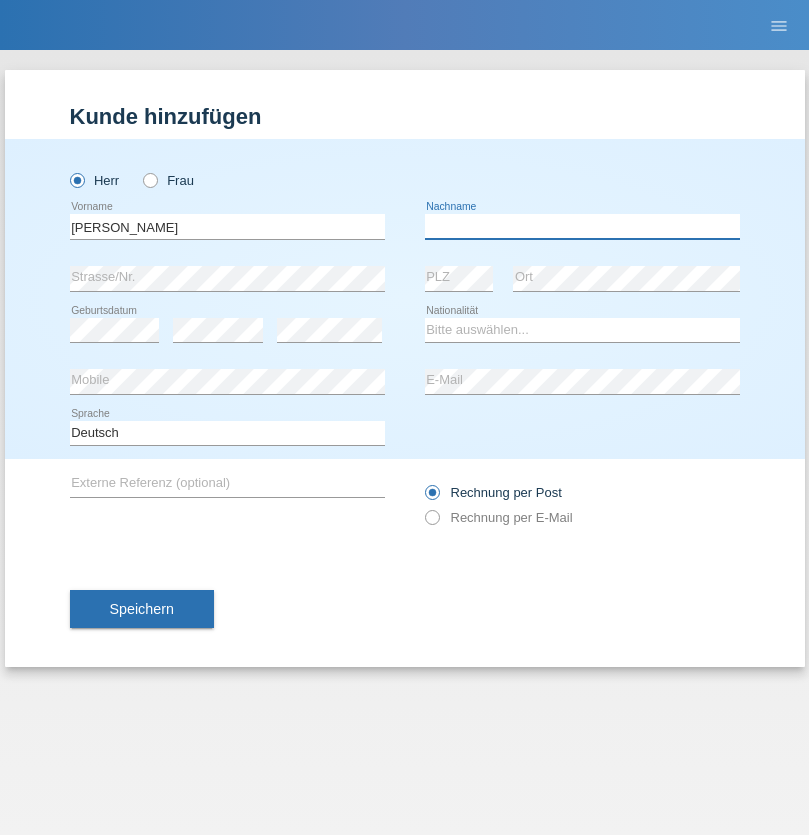 click at bounding box center (582, 226) 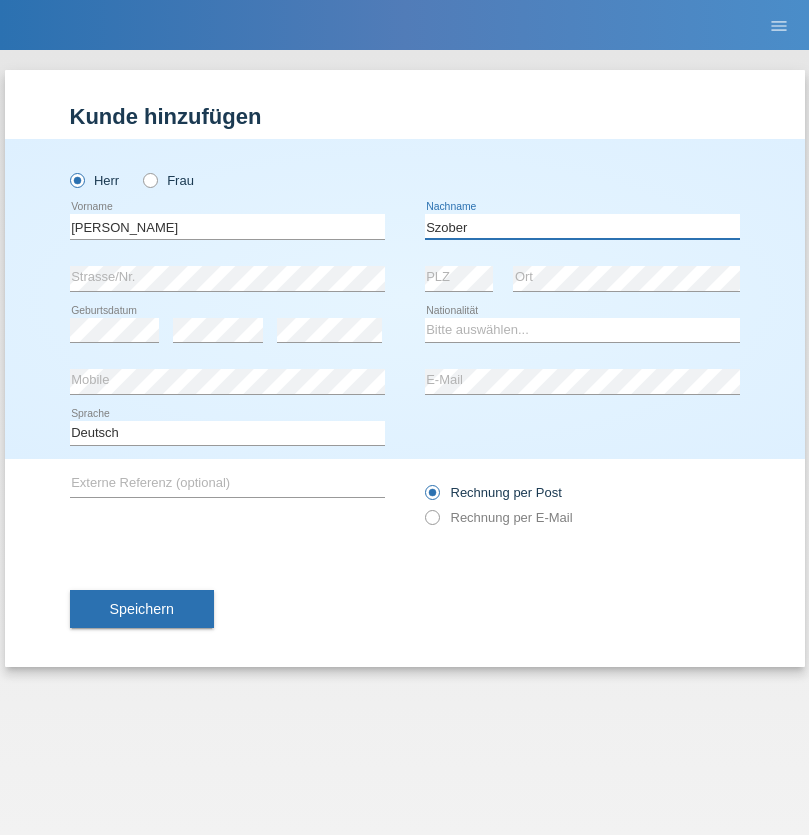 type on "Szober" 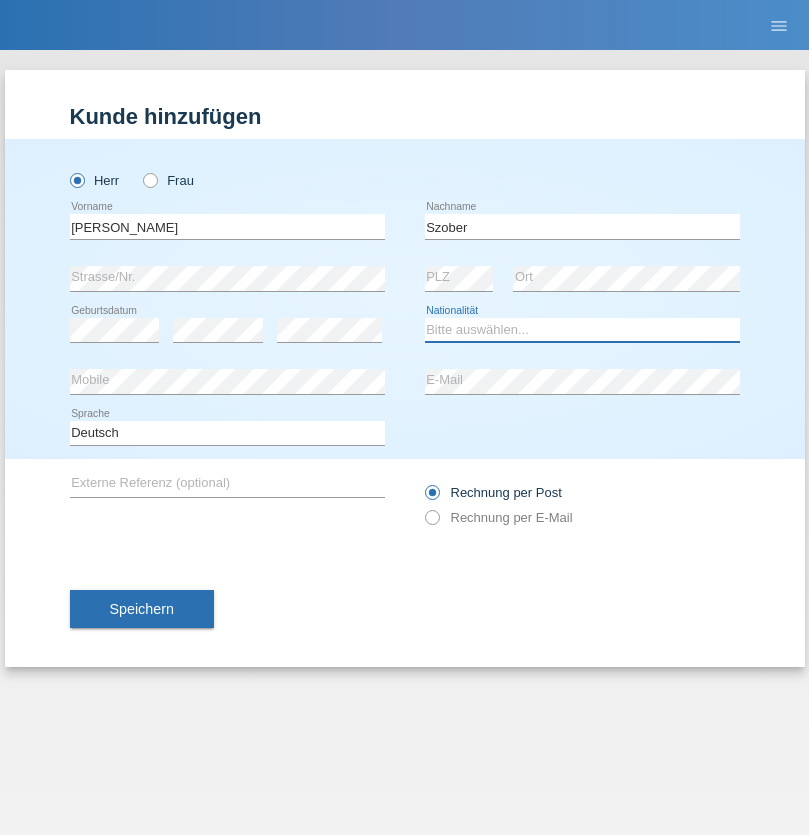 select on "PL" 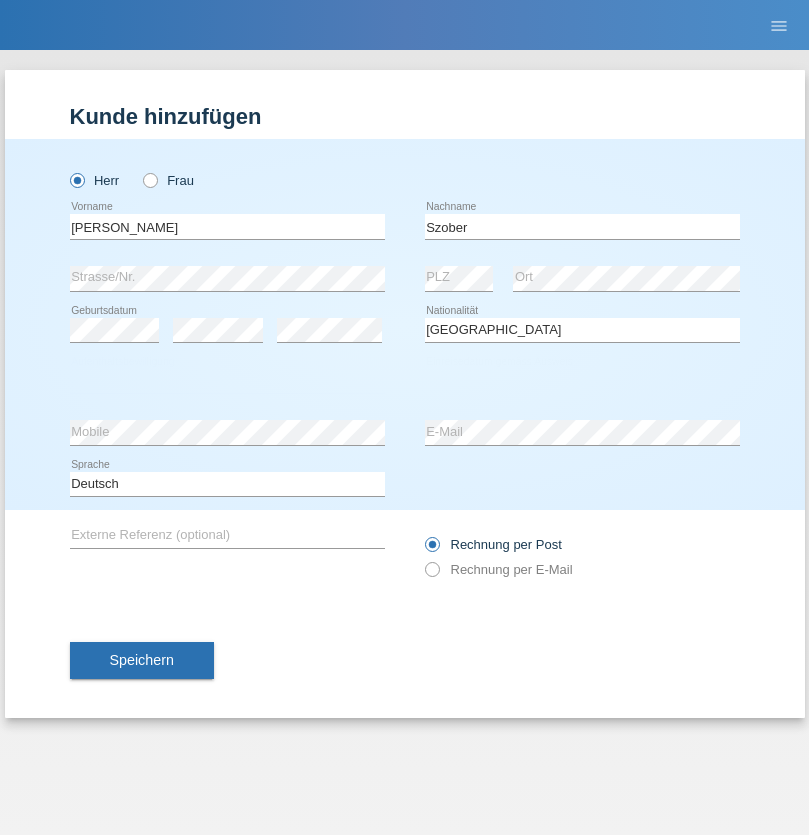 select on "C" 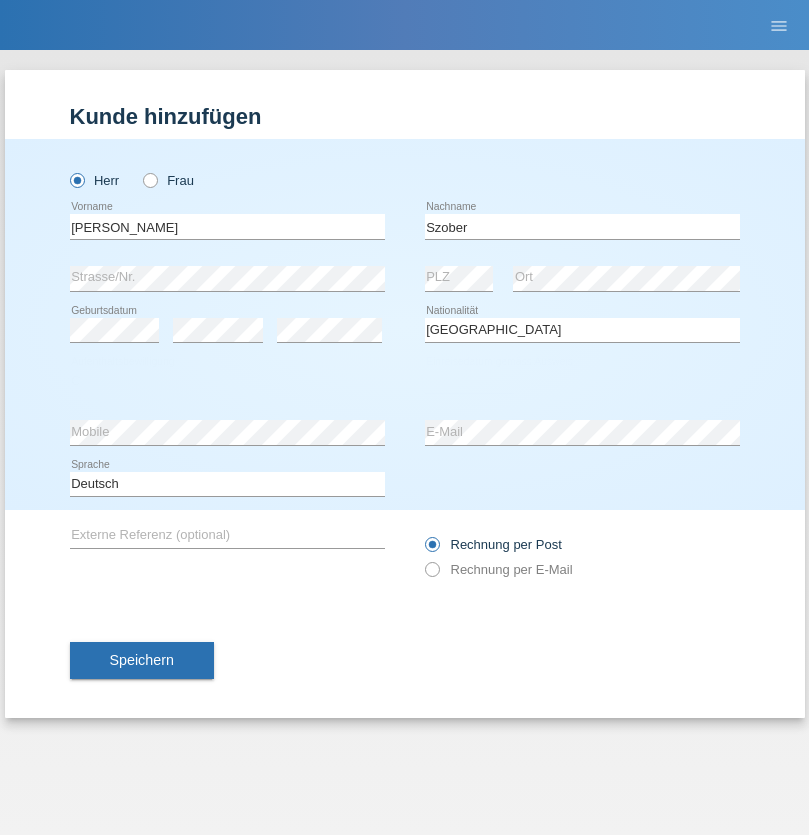 select on "01" 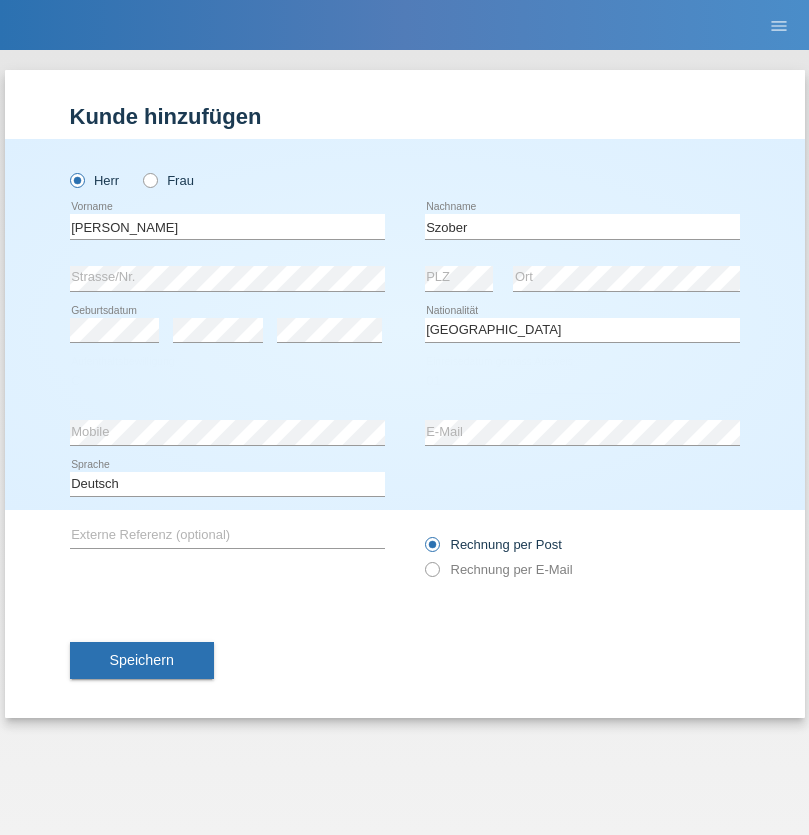 select on "05" 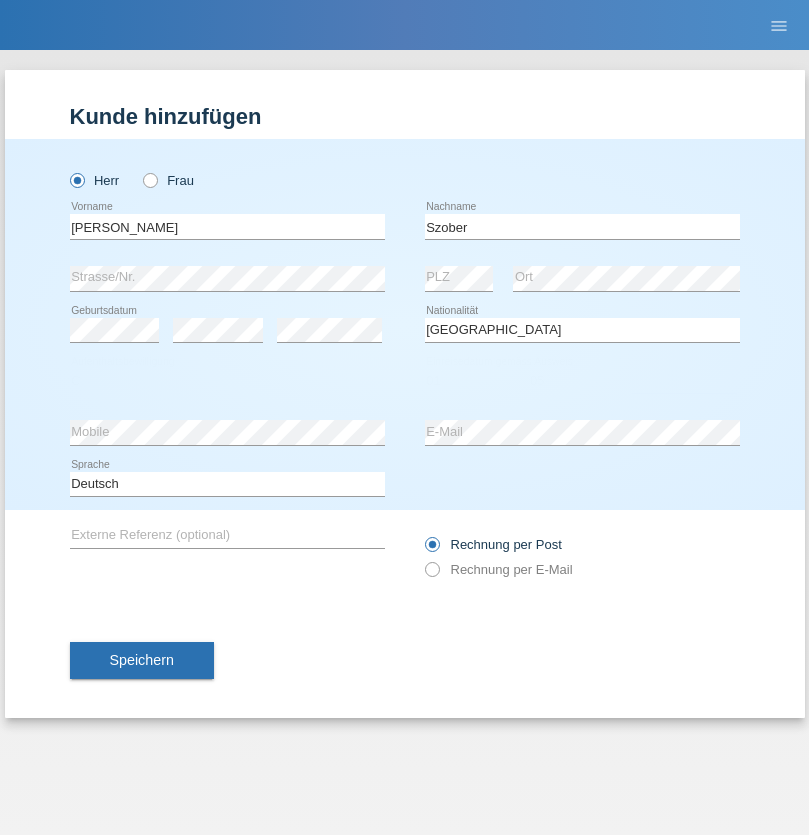 select on "2021" 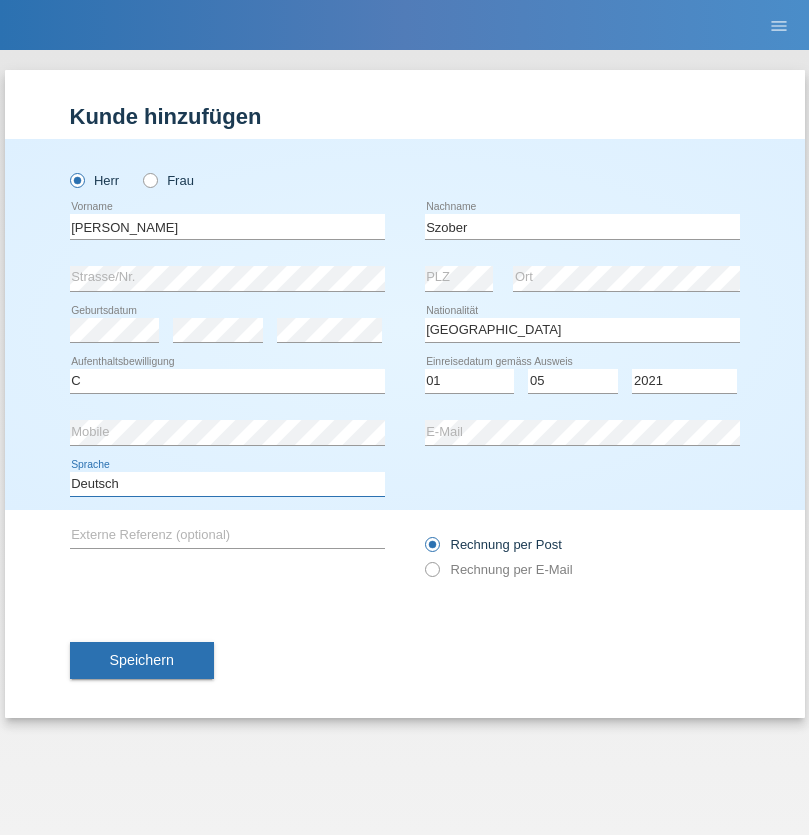 select on "en" 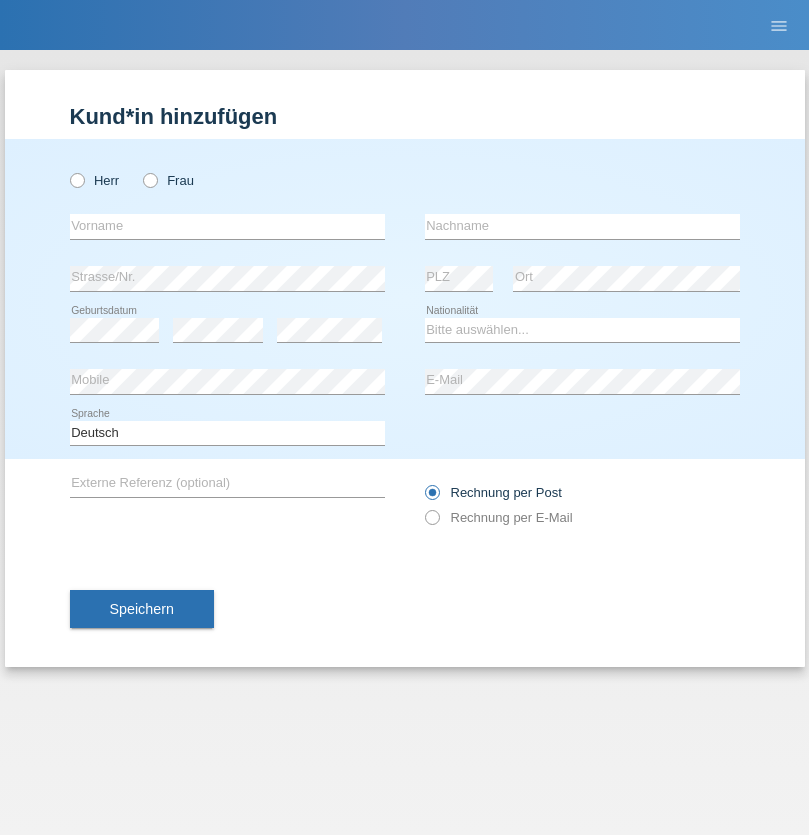 scroll, scrollTop: 0, scrollLeft: 0, axis: both 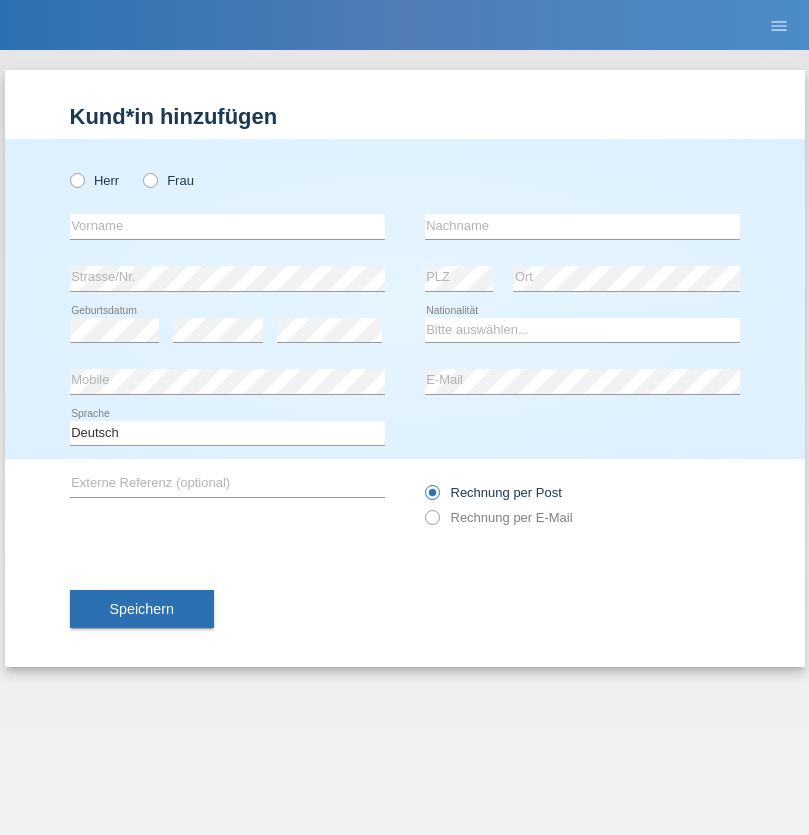 radio on "true" 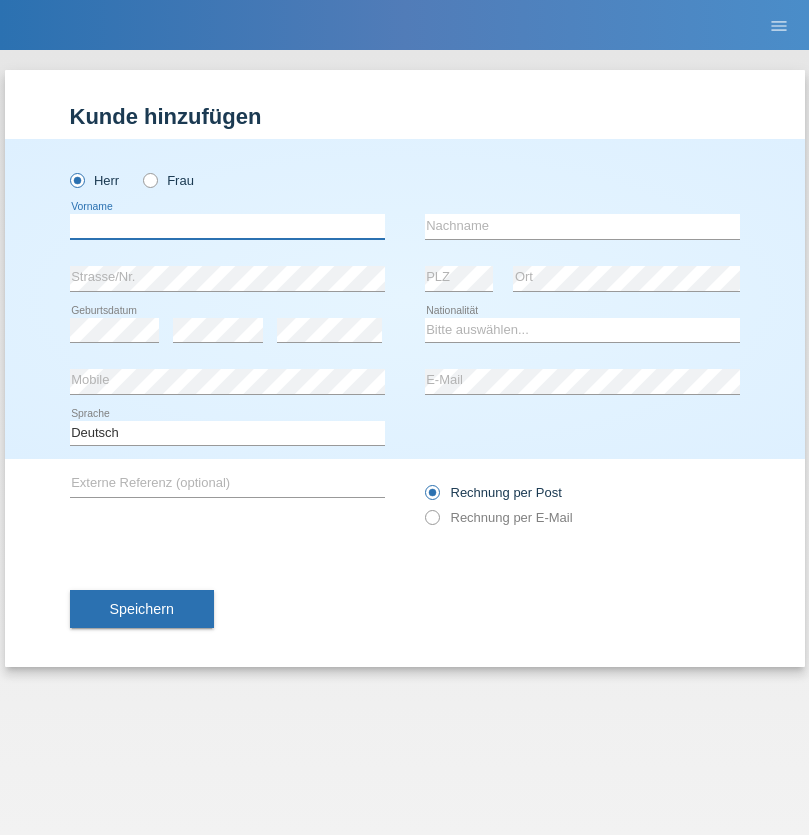 click at bounding box center [227, 226] 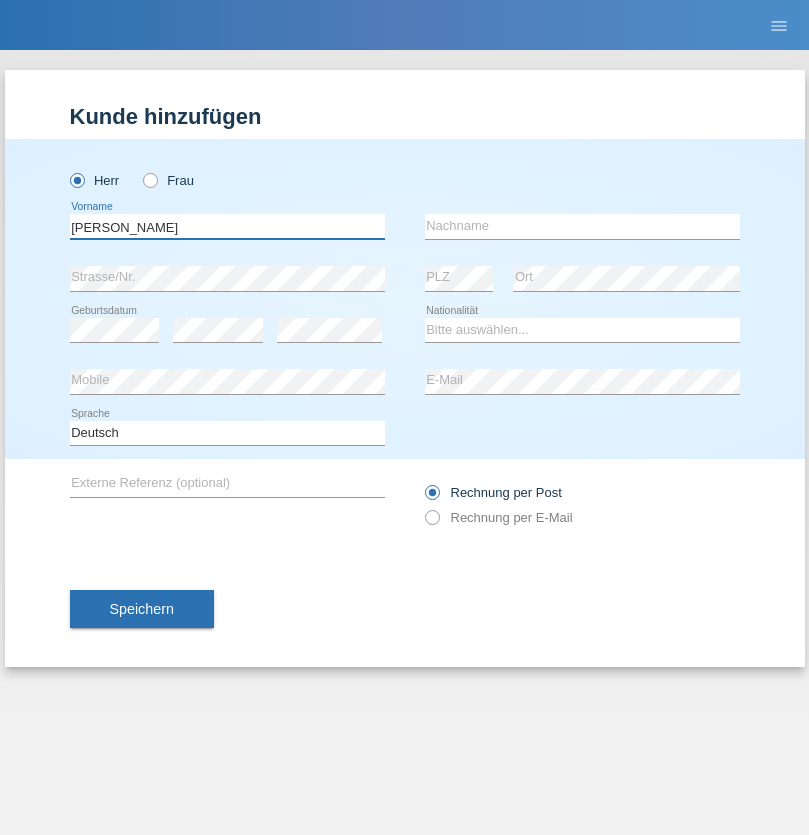 type on "[PERSON_NAME]" 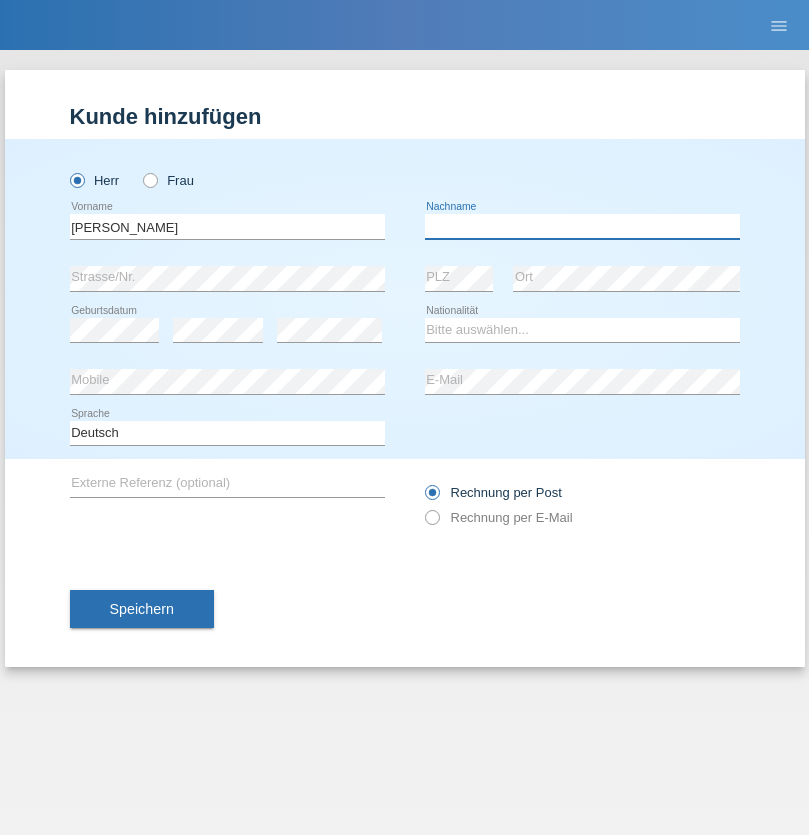 click at bounding box center [582, 226] 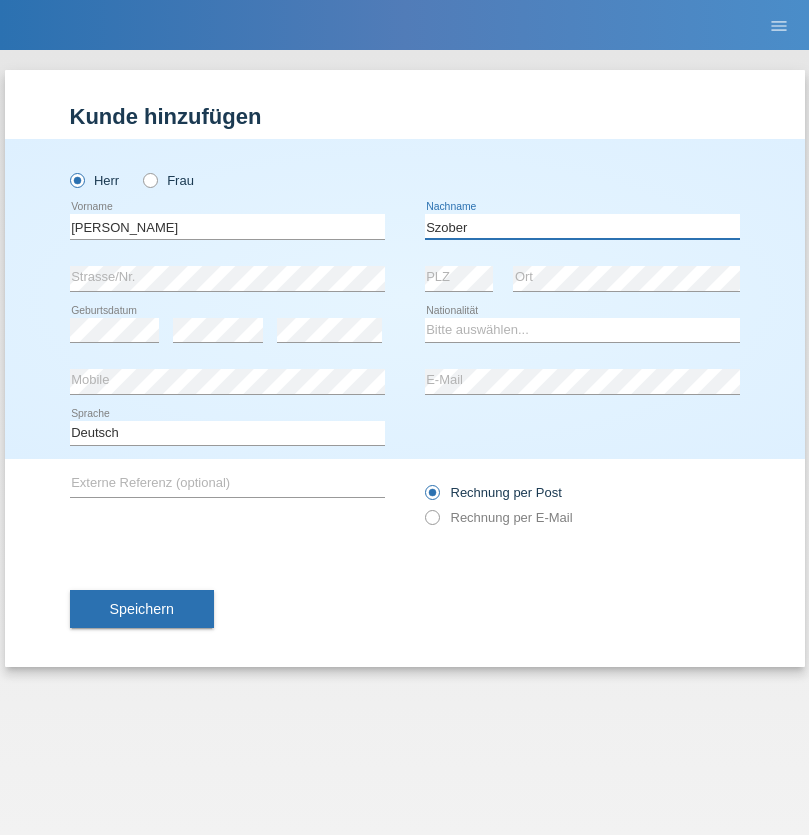 type on "Szober" 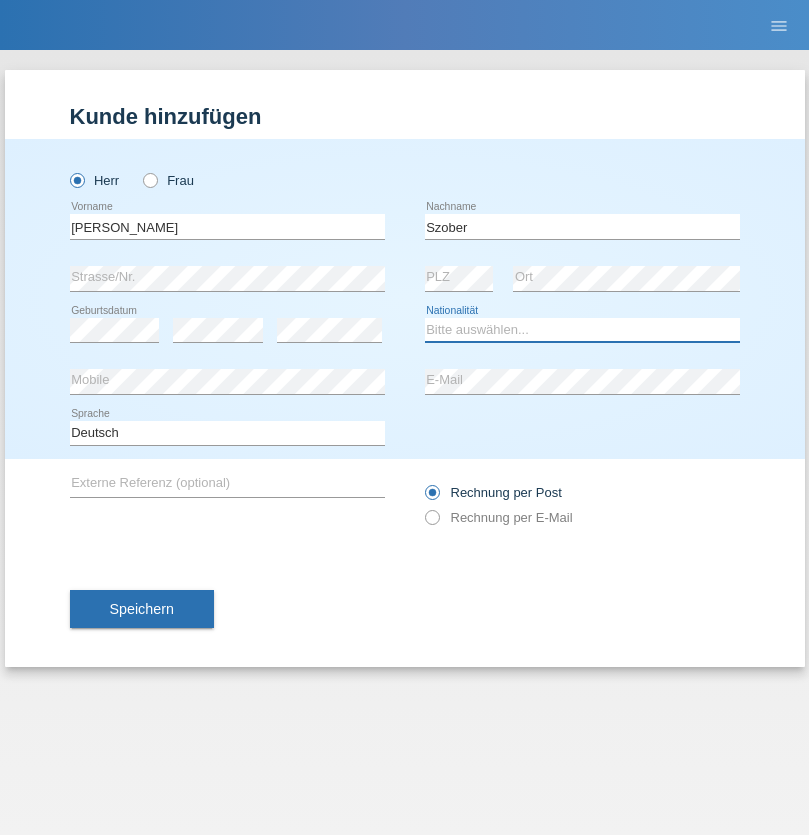 select on "PL" 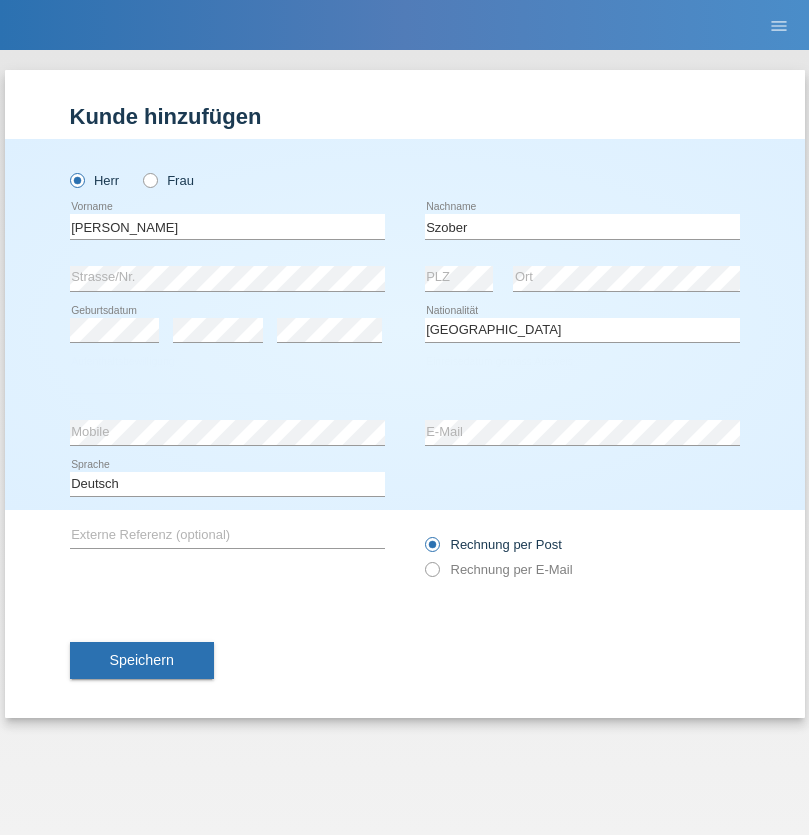 select on "C" 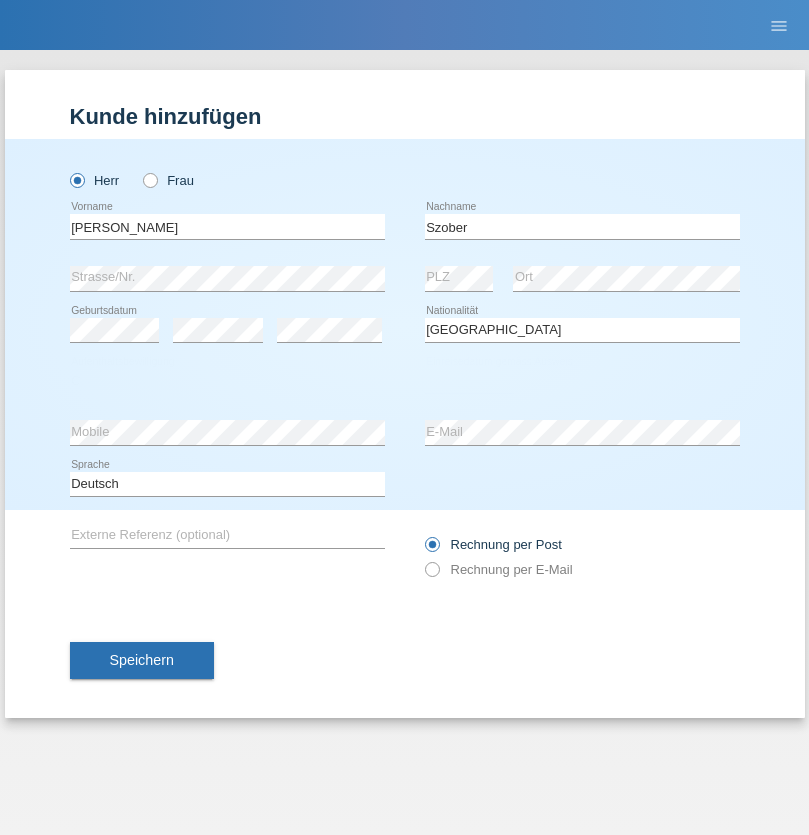 select on "01" 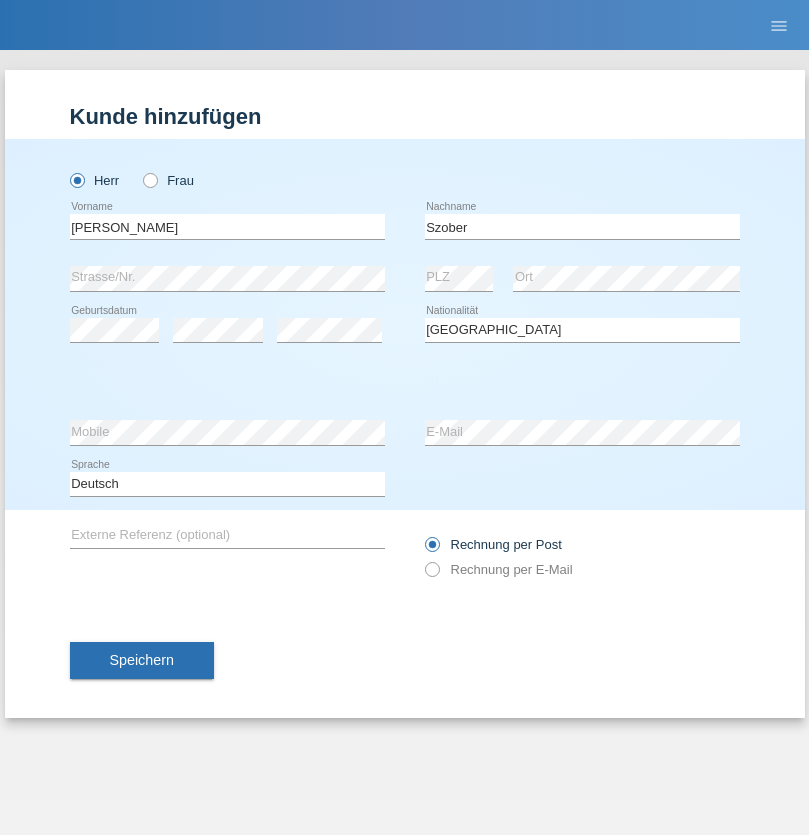 select on "05" 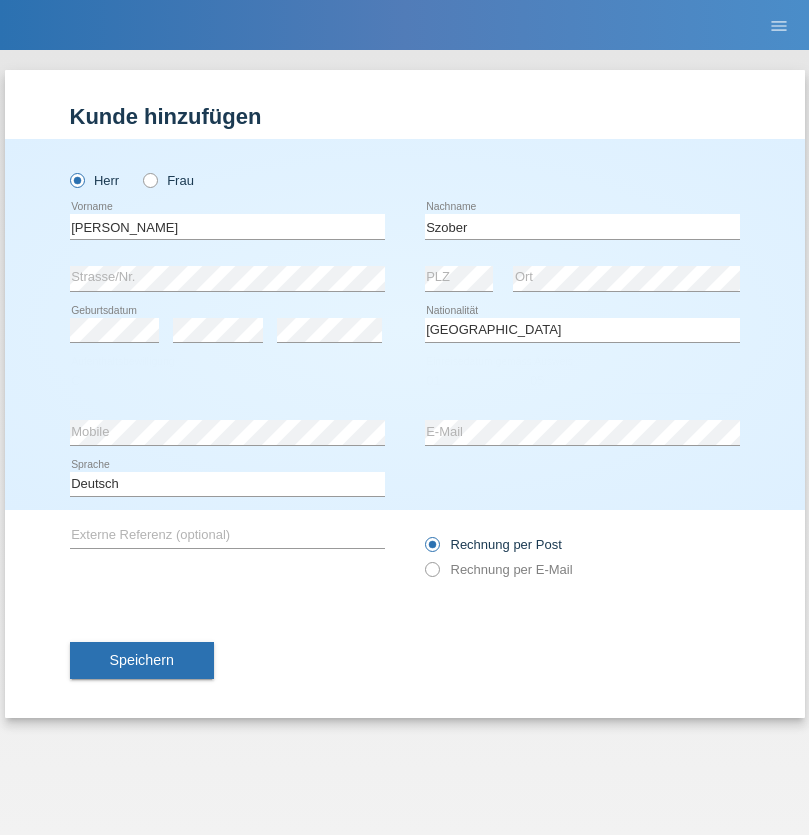 select on "2021" 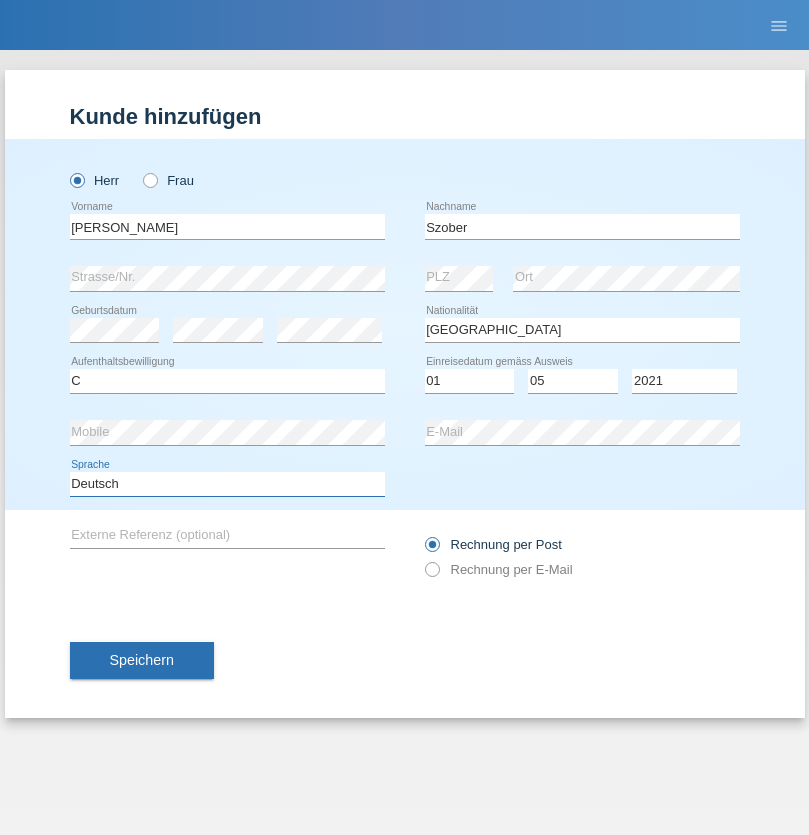 select on "en" 